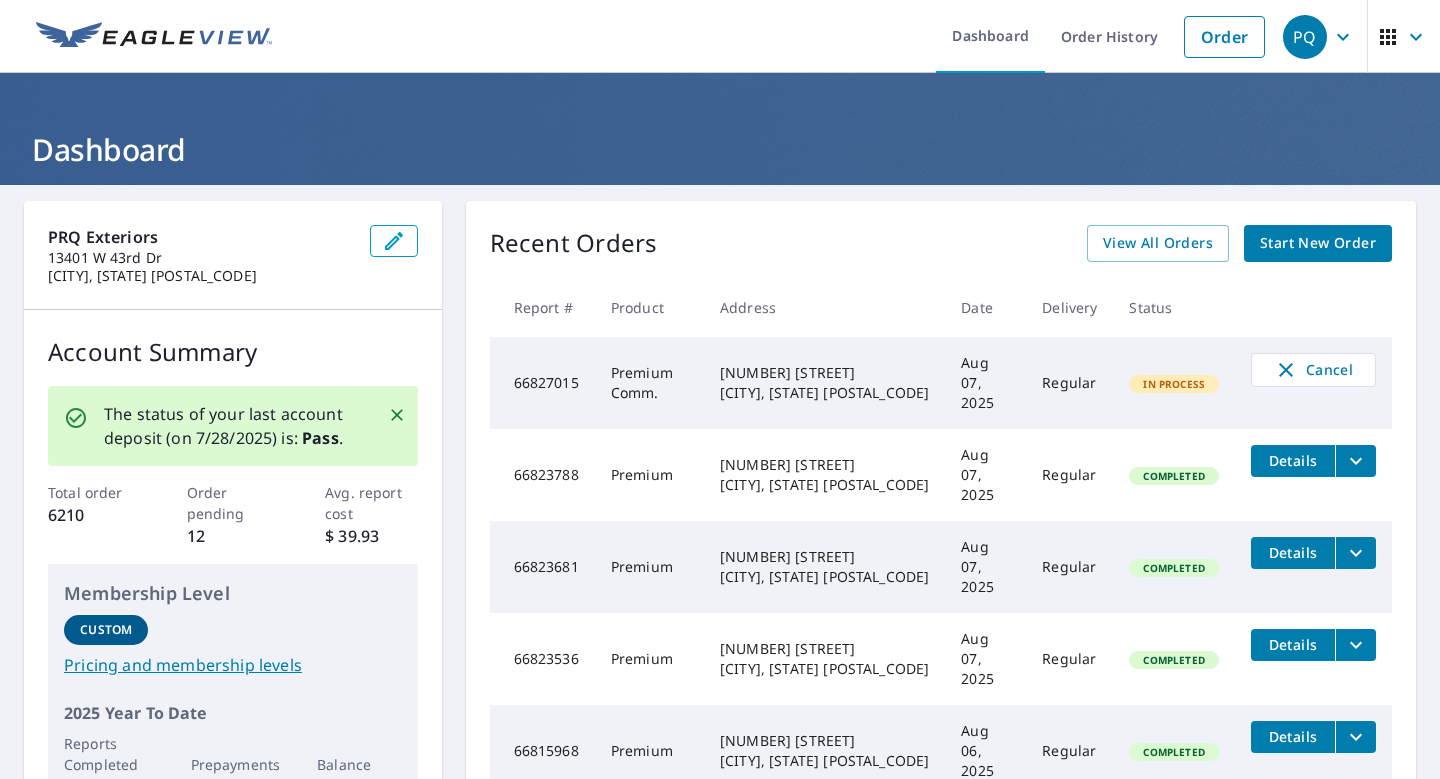 scroll, scrollTop: 0, scrollLeft: 0, axis: both 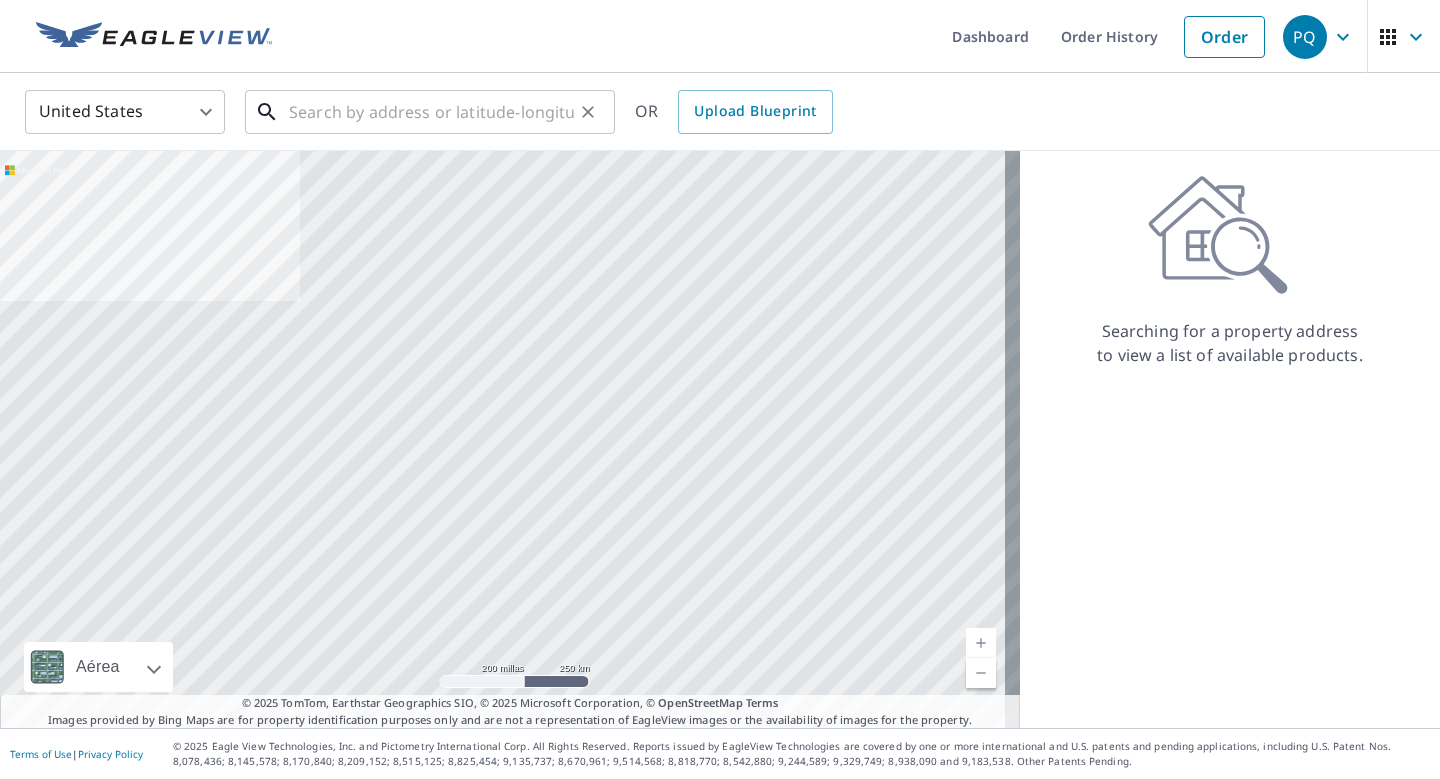 click at bounding box center (431, 112) 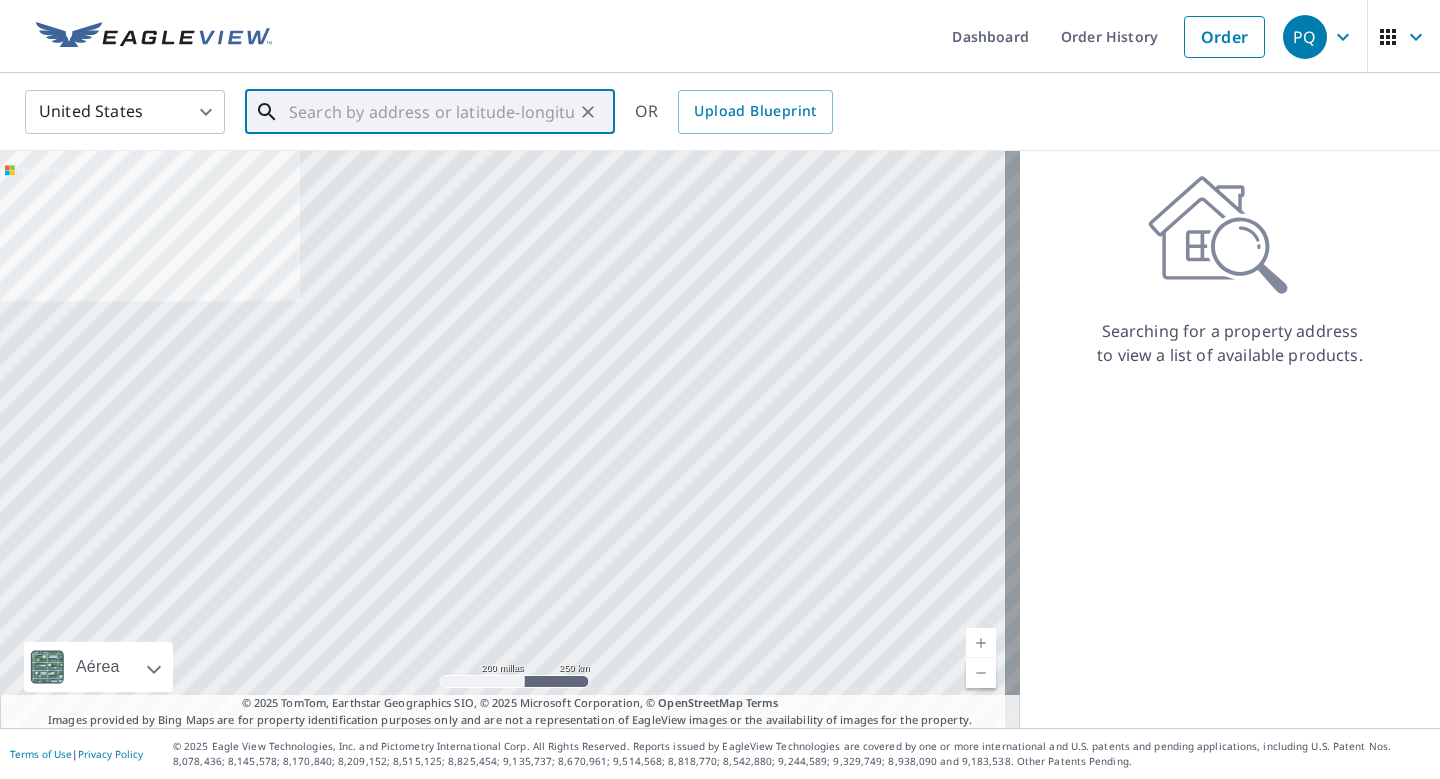 paste on "[NUMBER] [STREET]" 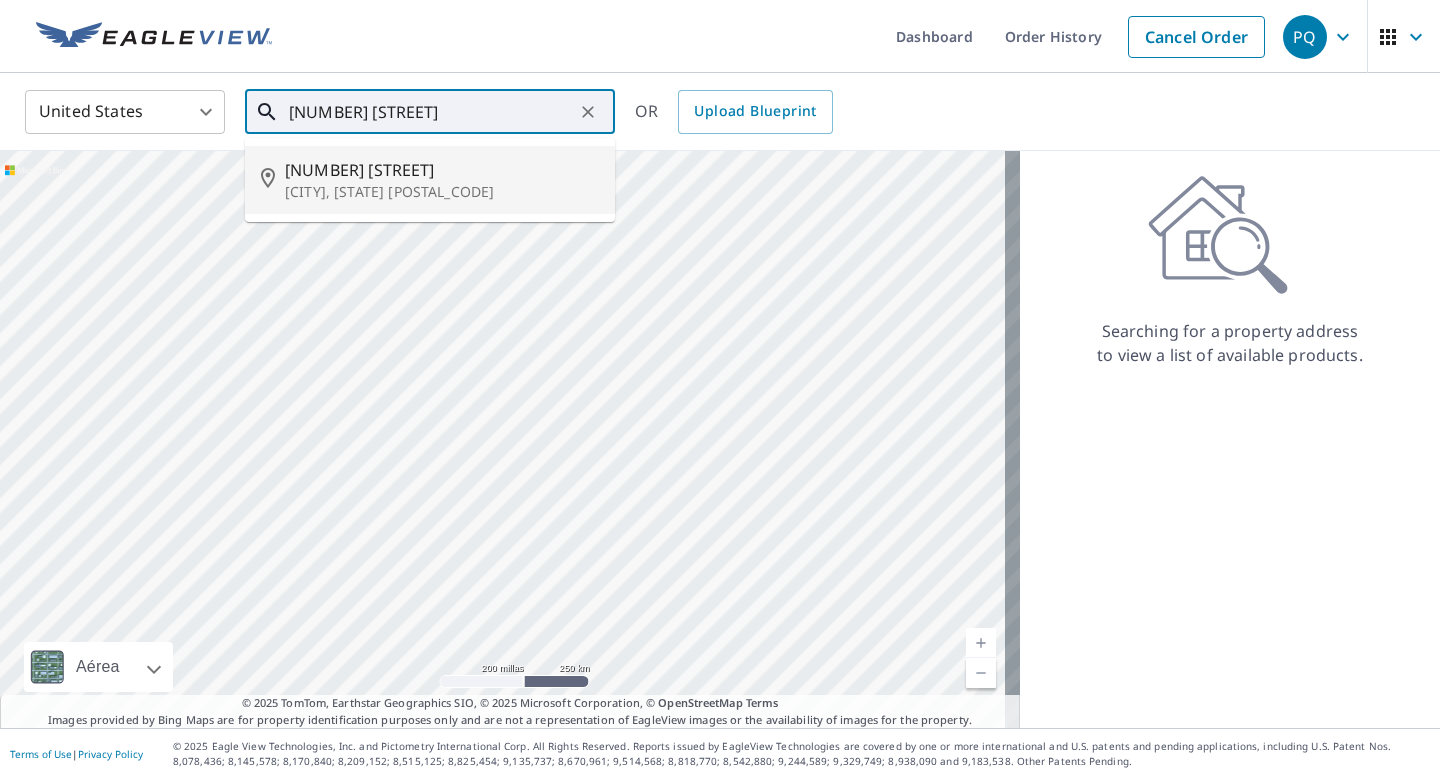 click on "[CITY], [STATE] [POSTAL_CODE]" at bounding box center (442, 192) 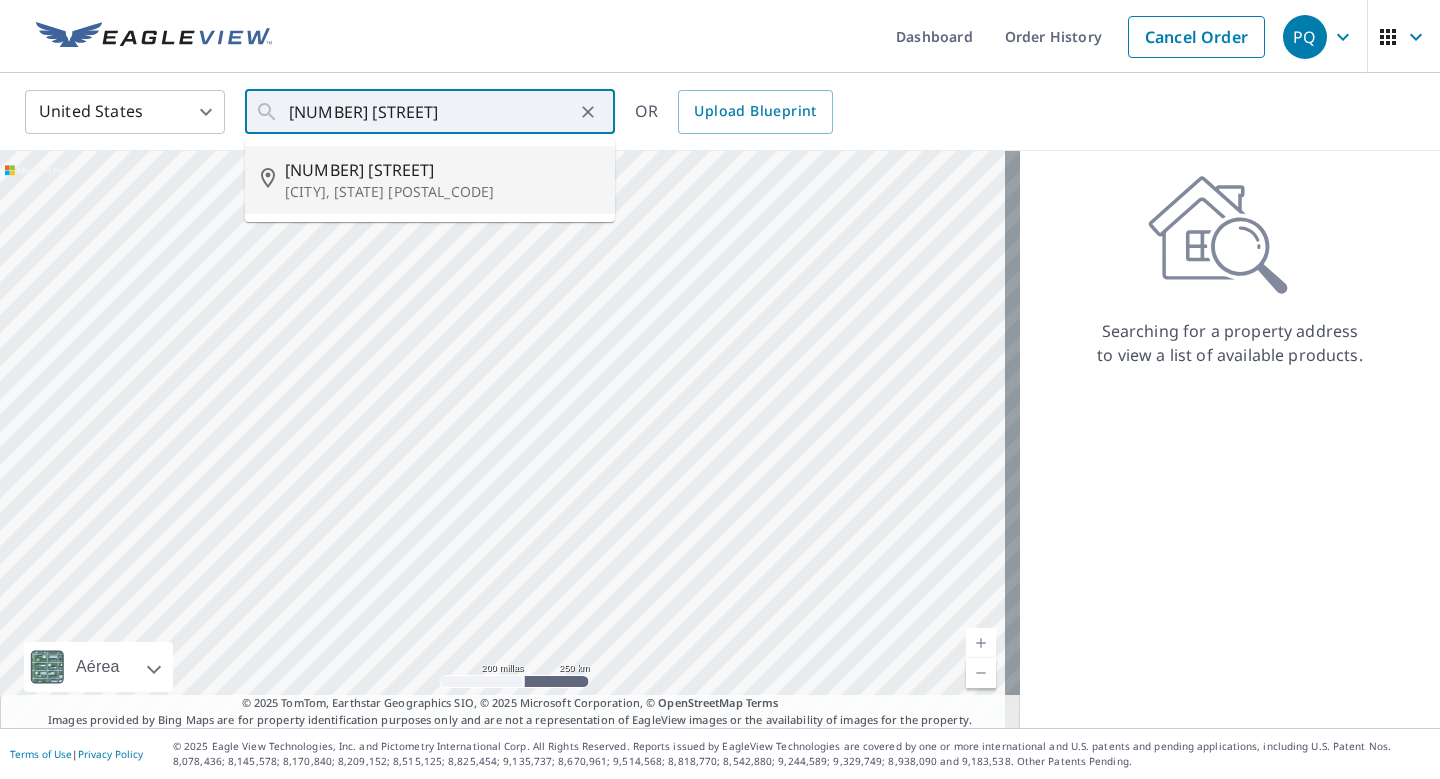 type on "[NUMBER] [STREET] [CITY], [STATE] [POSTAL_CODE]" 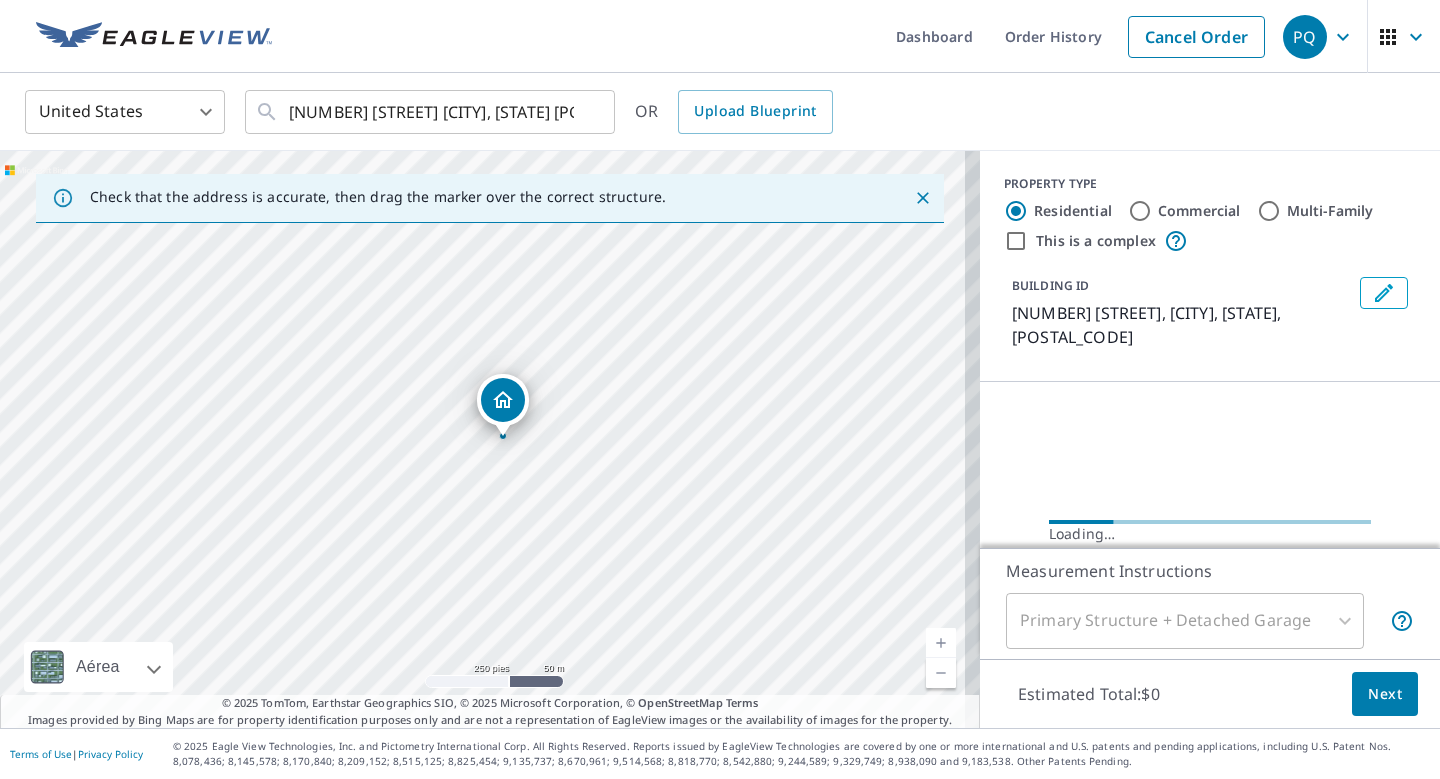 click at bounding box center [941, 643] 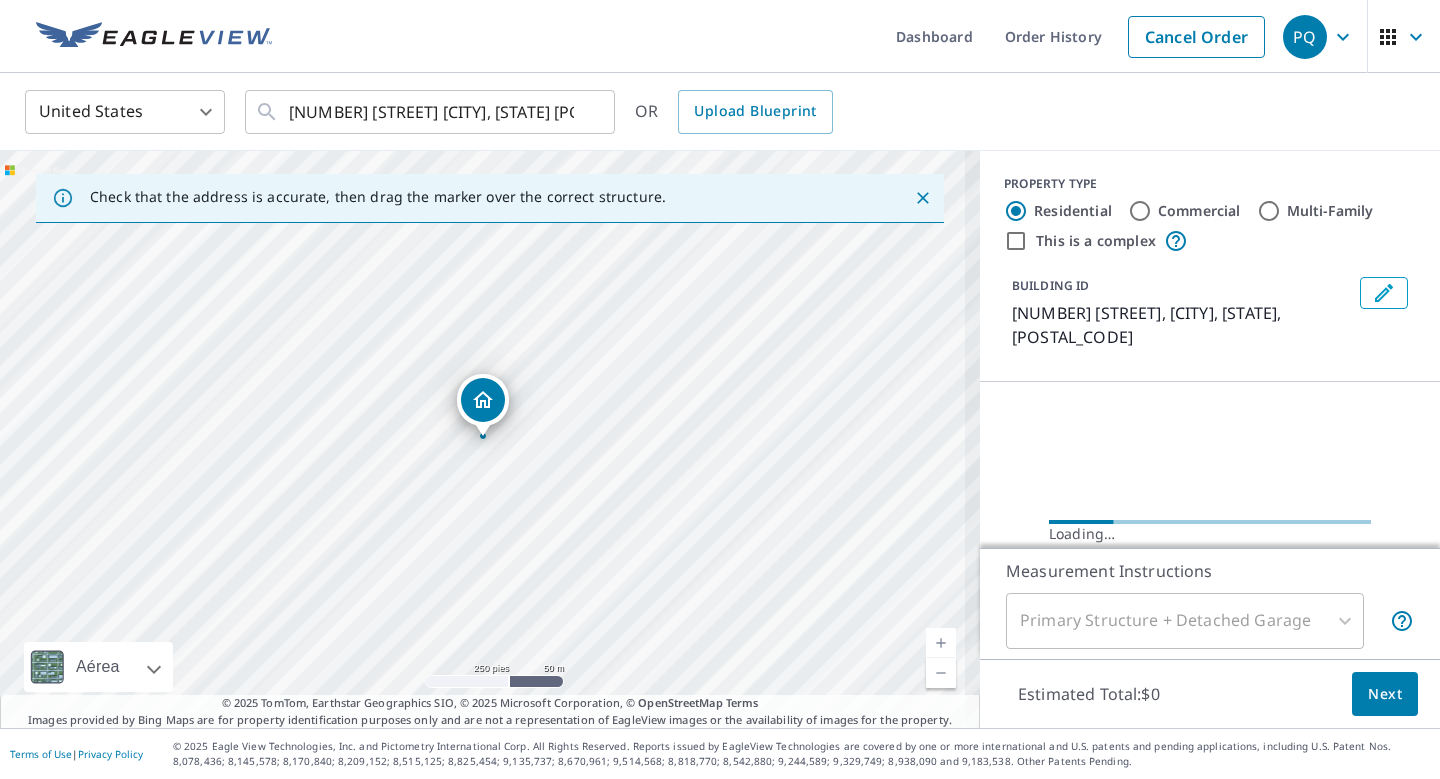 click at bounding box center [941, 643] 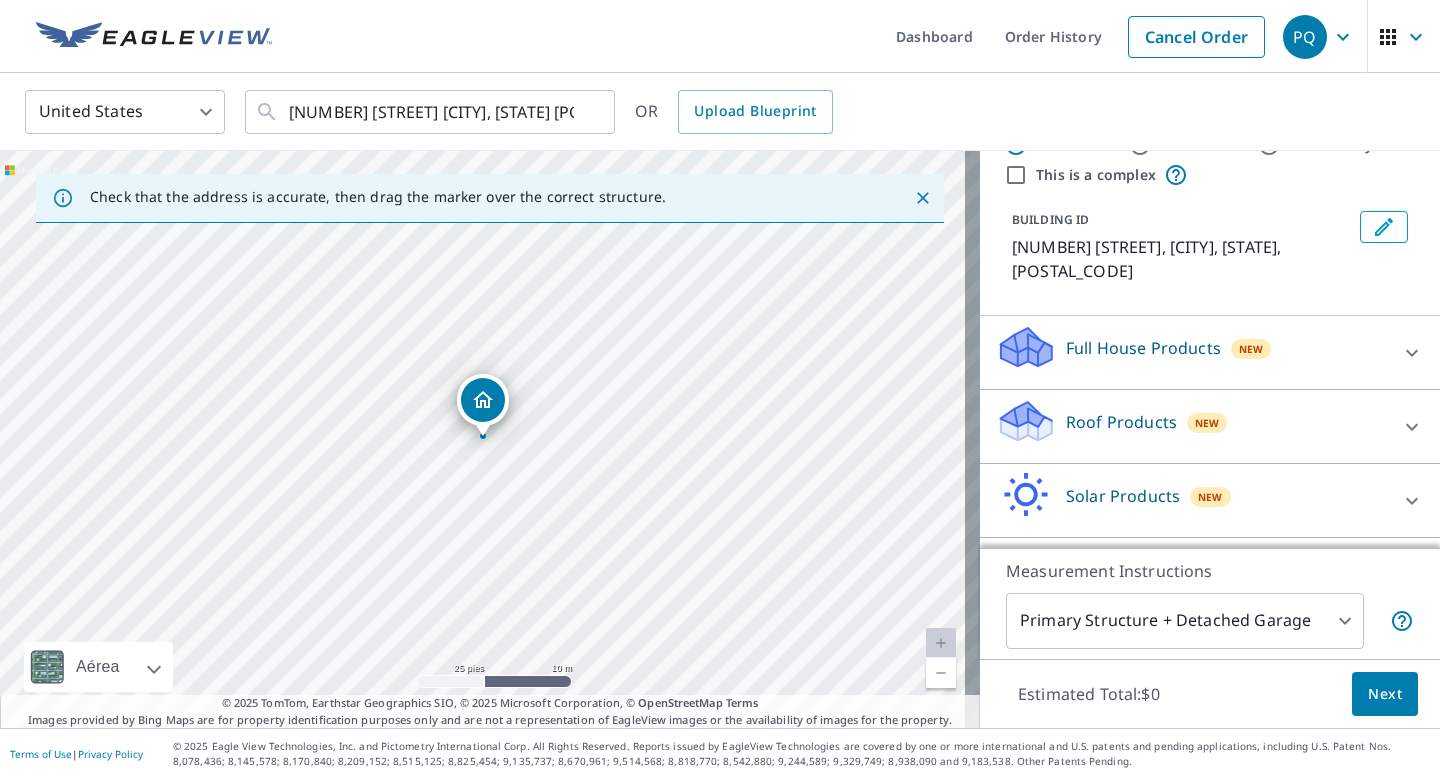 scroll, scrollTop: 106, scrollLeft: 0, axis: vertical 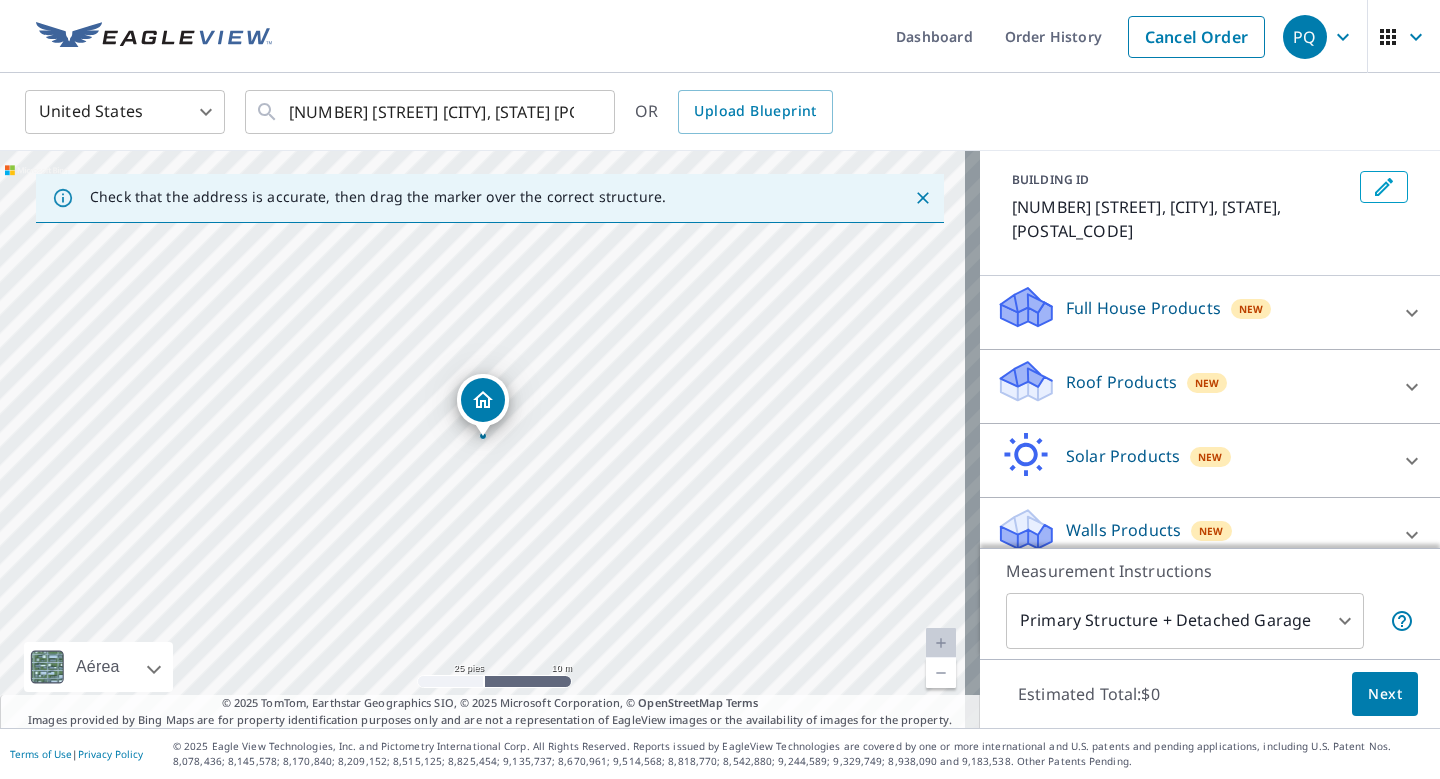 click on "Roof Products New" at bounding box center (1192, 386) 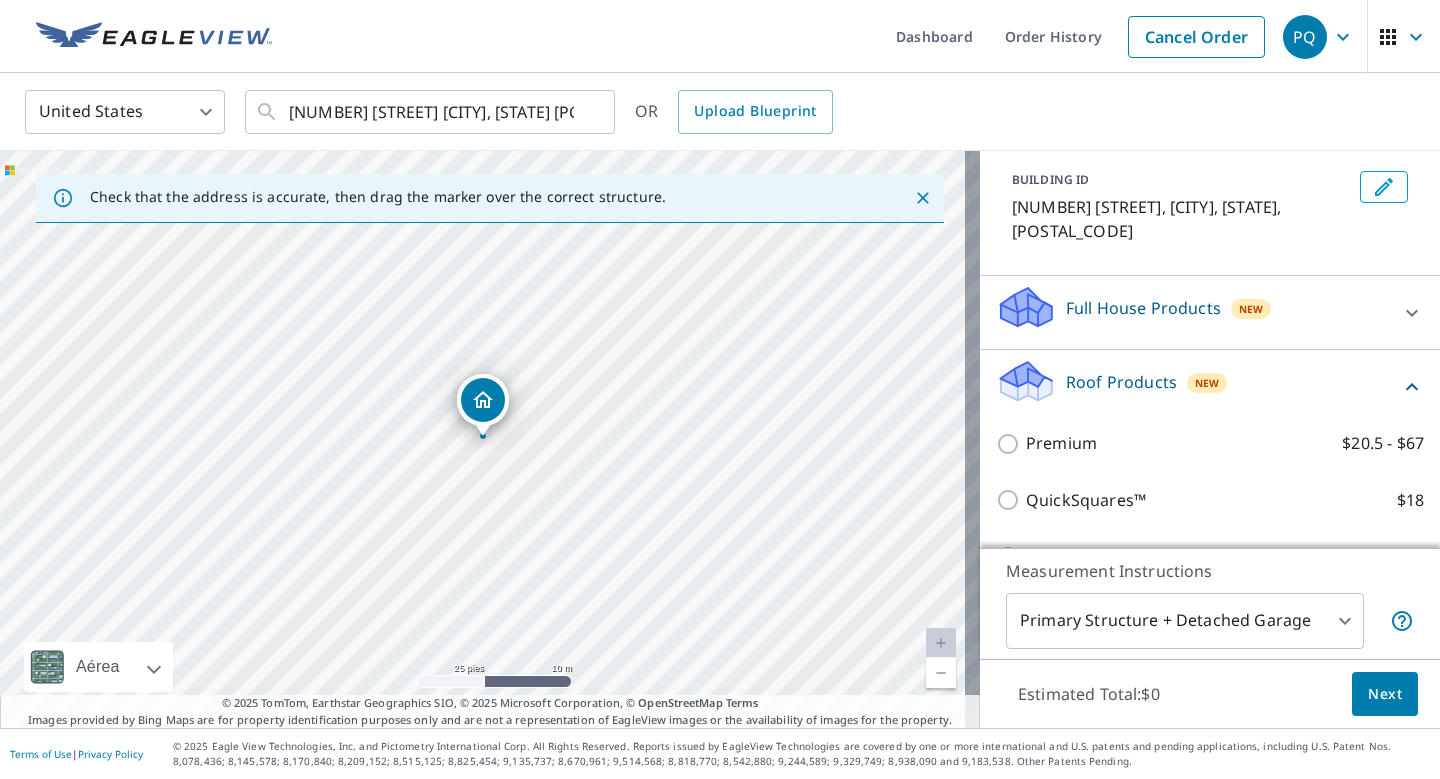 scroll, scrollTop: 179, scrollLeft: 0, axis: vertical 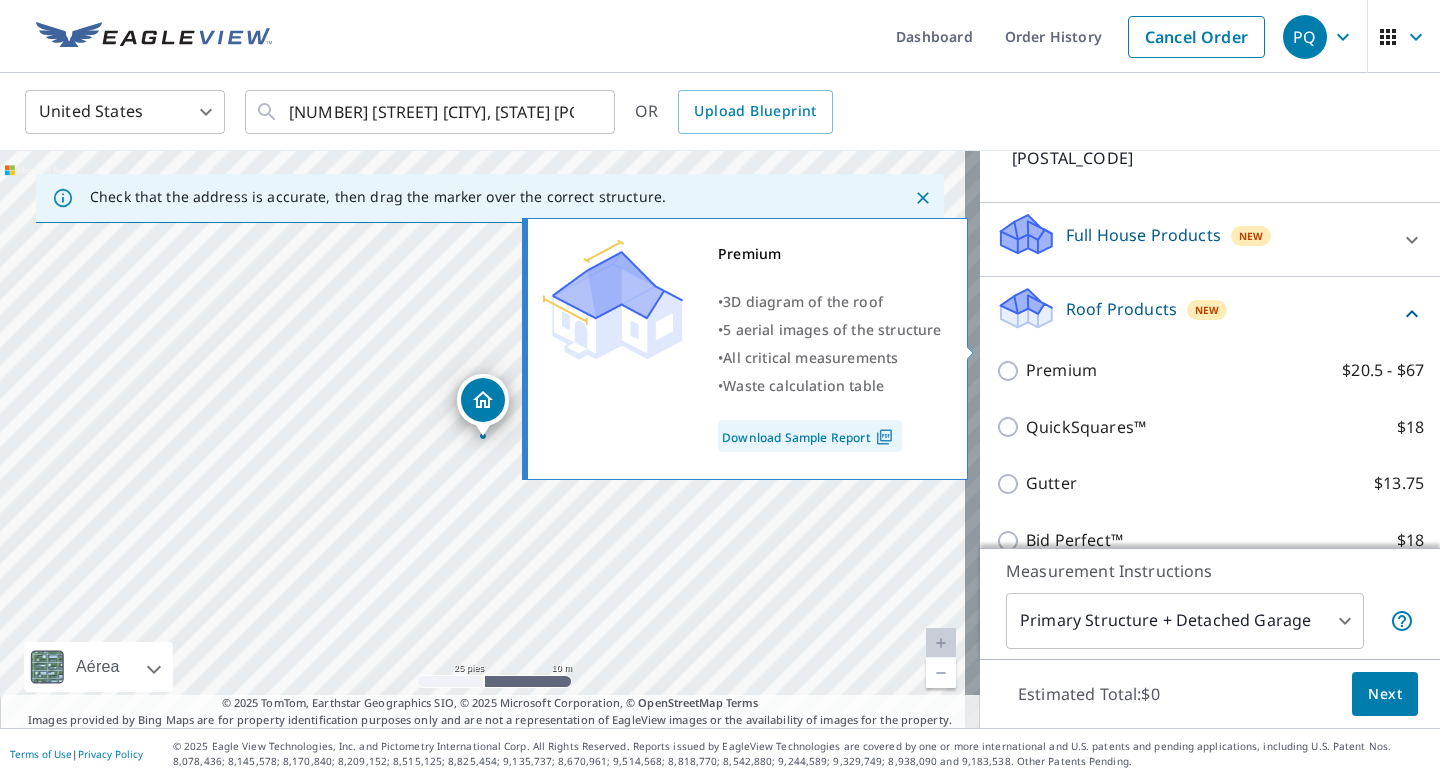 click on "Premium" at bounding box center [1061, 370] 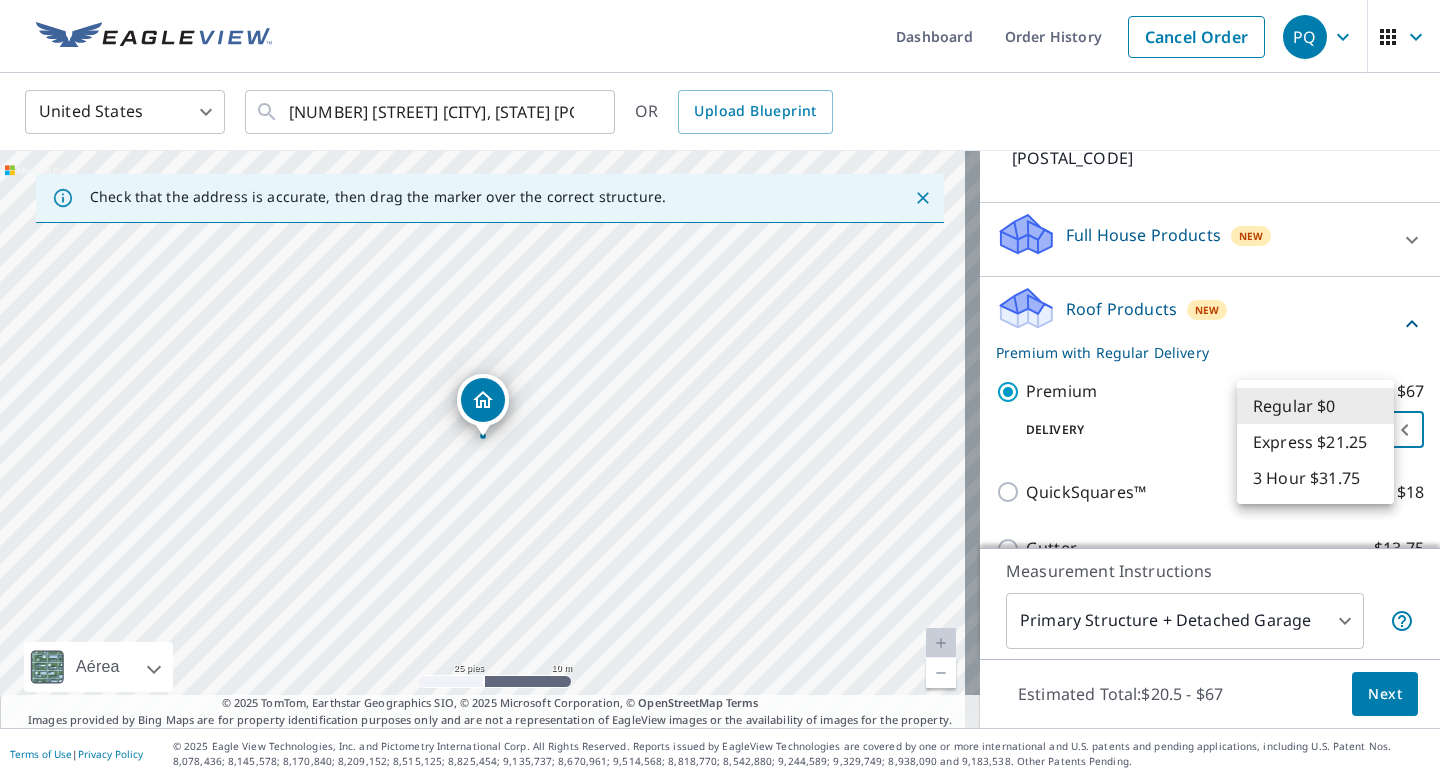 click on "396 [STREET] [CITY], [STATE] [POSTAL_CODE] ​ OR Upload Blueprint Check that the address is accurate, then drag the marker over the correct structure. 396 [STREET] [CITY], [STATE] [POSTAL_CODE] Aérea Carretera Un mapa de carreteras estándar Aérea Una vista detallada desde arriba Etiquetas Etiquetas 25 pies 10 m © 2025 TomTom, © Vexcel Imaging, © 2025 Microsoft Corporation,  © OpenStreetMap Terms © 2025 TomTom, Earthstar Geographics SIO, © 2025 Microsoft Corporation, ©   OpenStreetMap   Terms Images provided by Bing Maps are for property identification purposes only and are not a representation of EagleView images or the availability of images for the property. PROPERTY TYPE Residential Commercial Multi-Family This is a complex BUILDING ID 396 [STREET], [CITY], [STATE], [POSTAL_CODE] Full House Products New Full House™ $84 Roof Products New Premium with Regular Delivery Premium $20.5 - $67 Delivery Regular $0 8 ​ QuickSquares™ $18 $18 1" at bounding box center (720, 389) 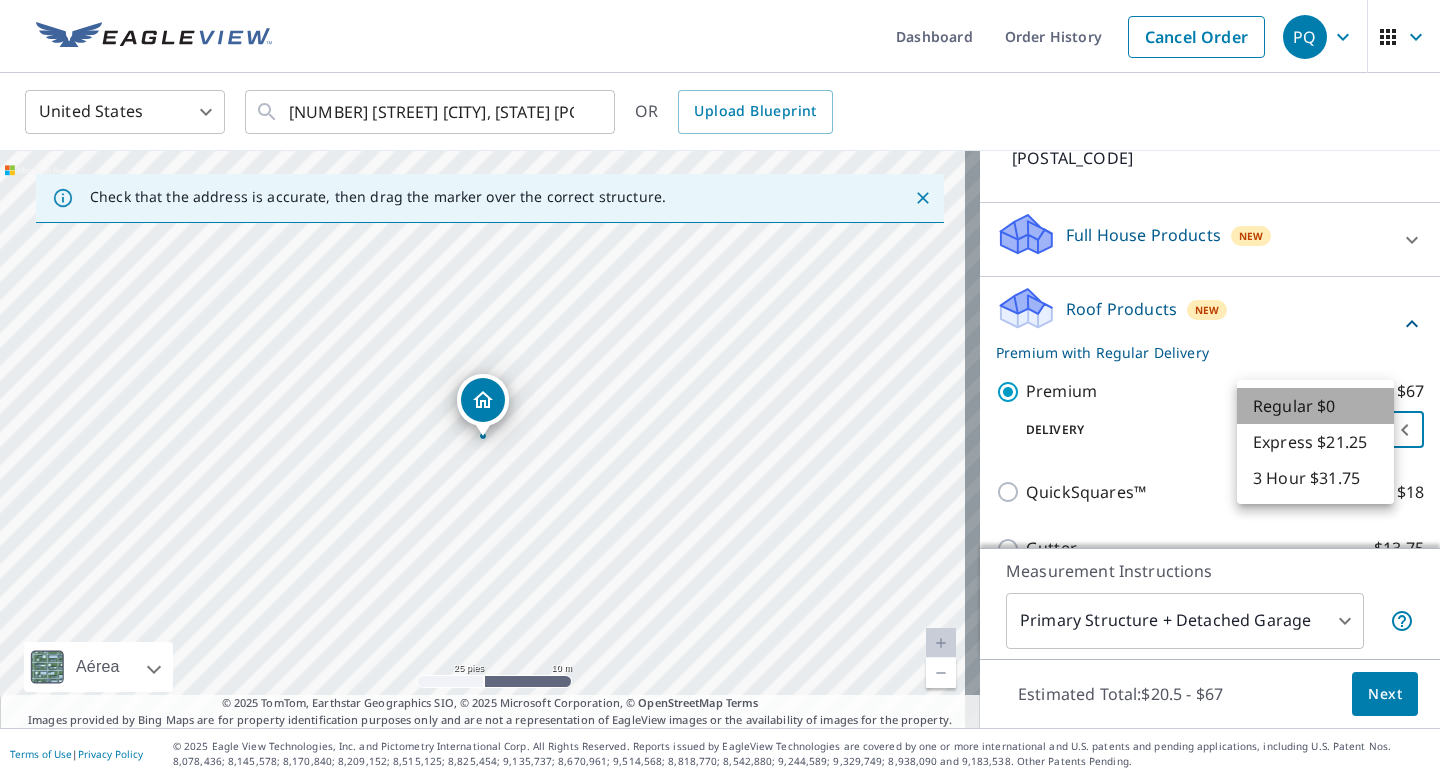 click on "Regular $0" at bounding box center (1315, 406) 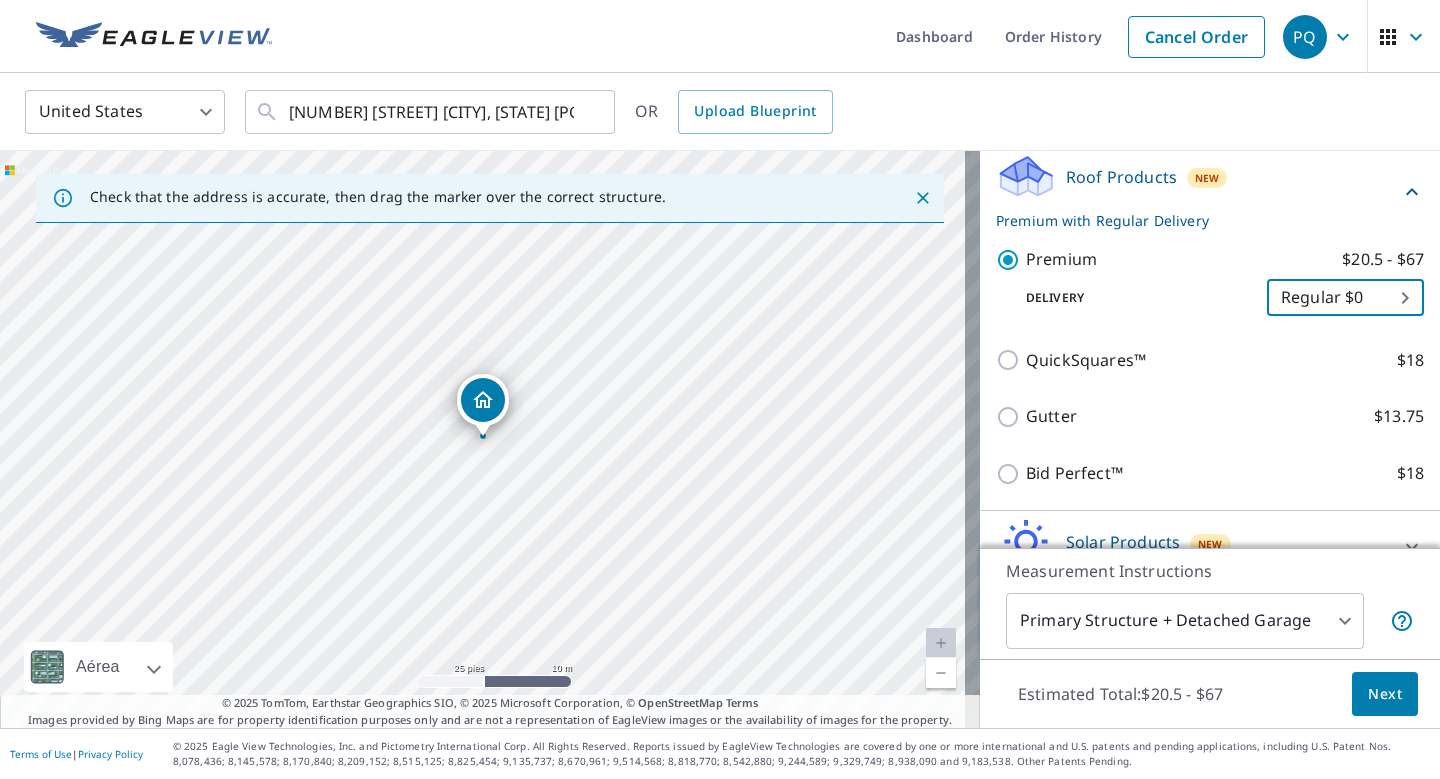 scroll, scrollTop: 398, scrollLeft: 0, axis: vertical 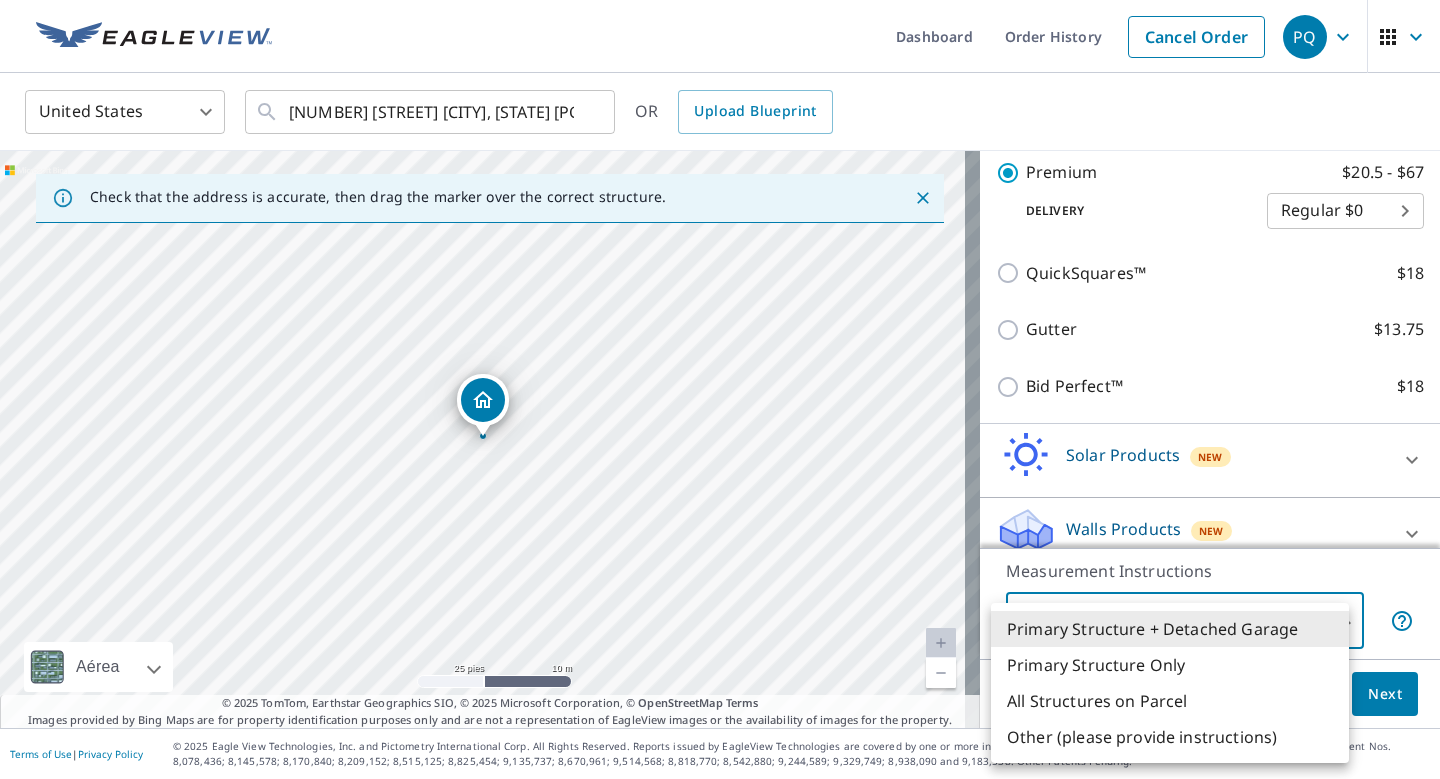 click on "396 [STREET] [CITY], [STATE] [POSTAL_CODE] ​ OR Upload Blueprint Check that the address is accurate, then drag the marker over the correct structure. 396 [STREET] [CITY], [STATE] [POSTAL_CODE] Aérea Carretera Un mapa de carreteras estándar Aérea Una vista detallada desde arriba Etiquetas Etiquetas 25 pies 10 m © 2025 TomTom, © Vexcel Imaging, © 2025 Microsoft Corporation,  © OpenStreetMap Terms © 2025 TomTom, Earthstar Geographics SIO, © 2025 Microsoft Corporation, ©   OpenStreetMap   Terms Images provided by Bing Maps are for property identification purposes only and are not a representation of EagleView images or the availability of images for the property. PROPERTY TYPE Residential Commercial Multi-Family This is a complex BUILDING ID 396 [STREET], [CITY], [STATE], [POSTAL_CODE] Full House Products New Full House™ $84 Roof Products New Premium with Regular Delivery Premium $20.5 - $67 Delivery Regular $0 8 ​ QuickSquares™ $18 $18 1" at bounding box center (720, 389) 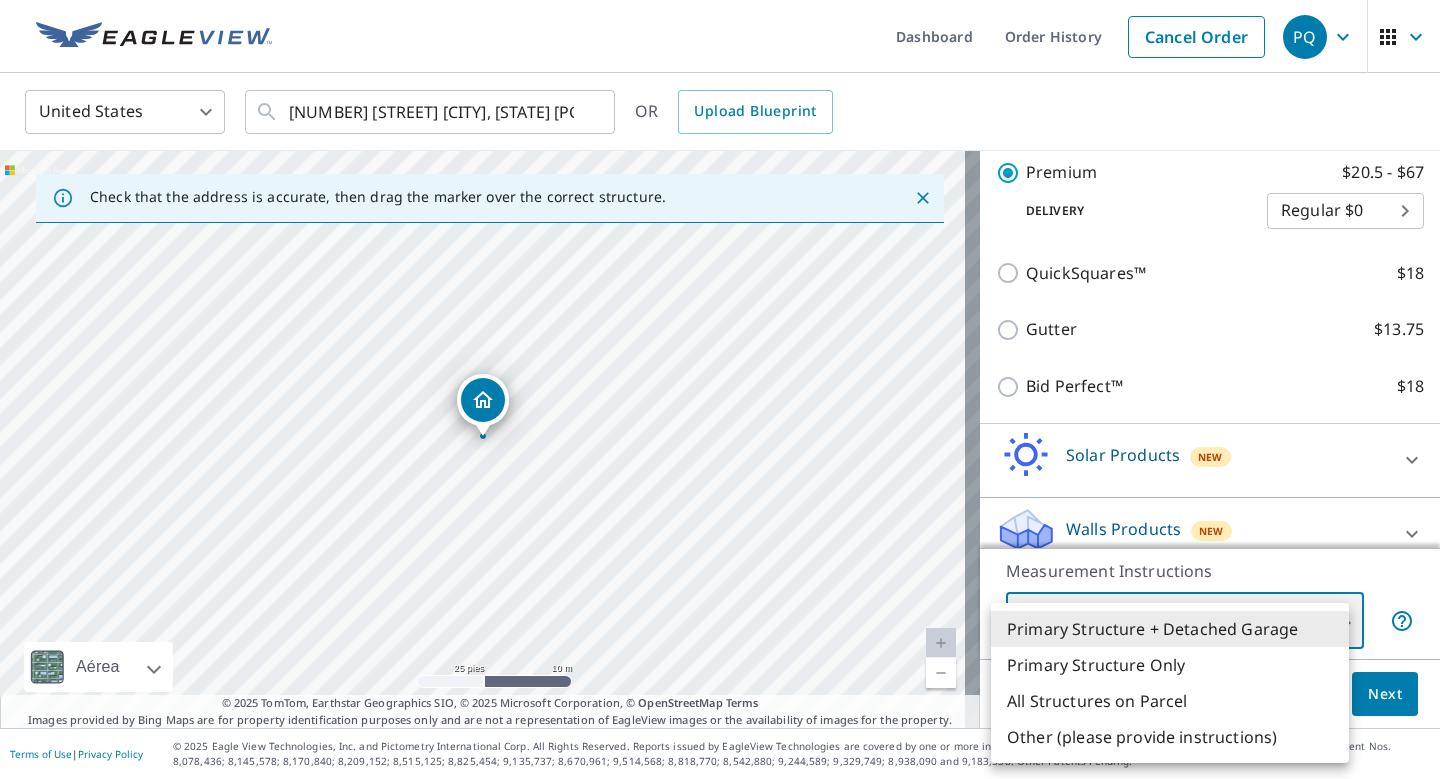 type on "3" 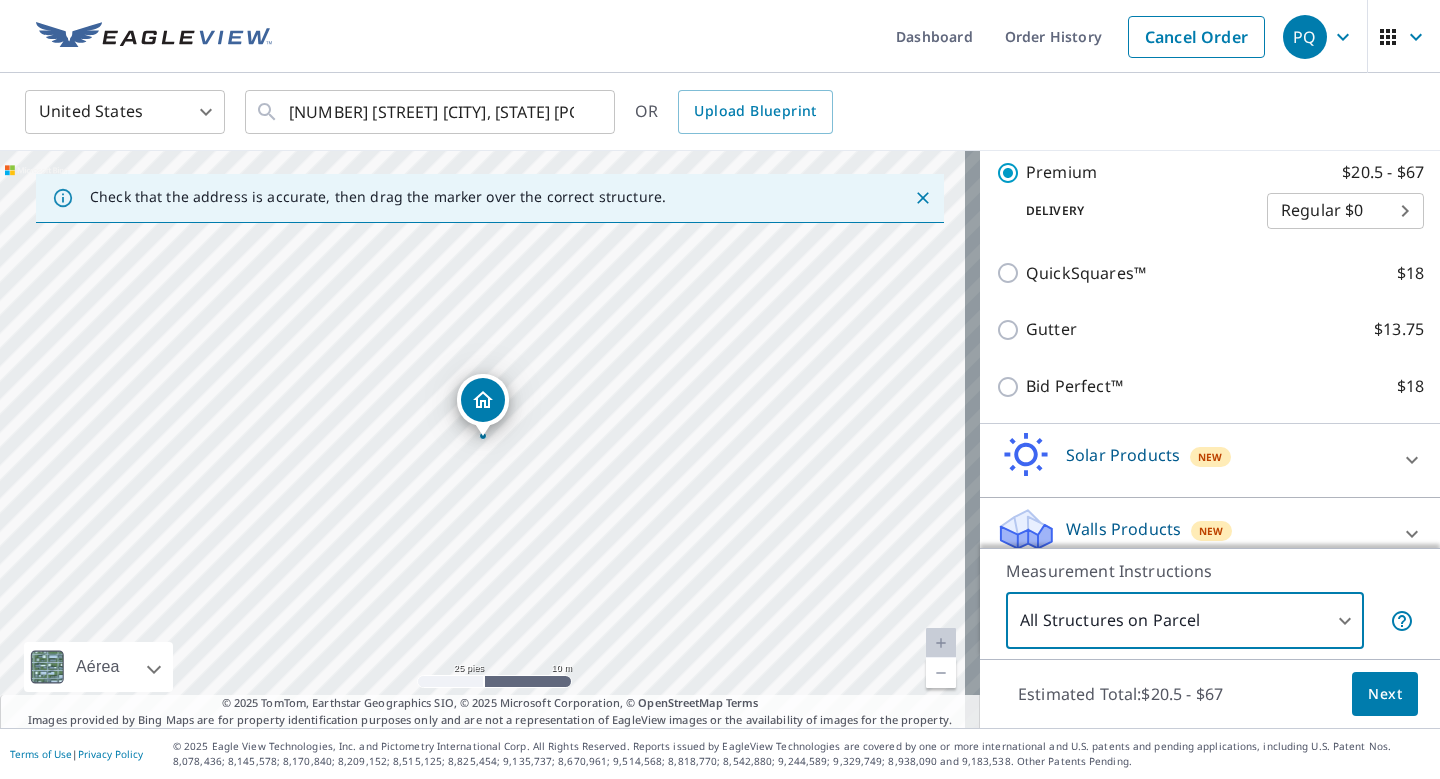 click on "Next" at bounding box center [1385, 694] 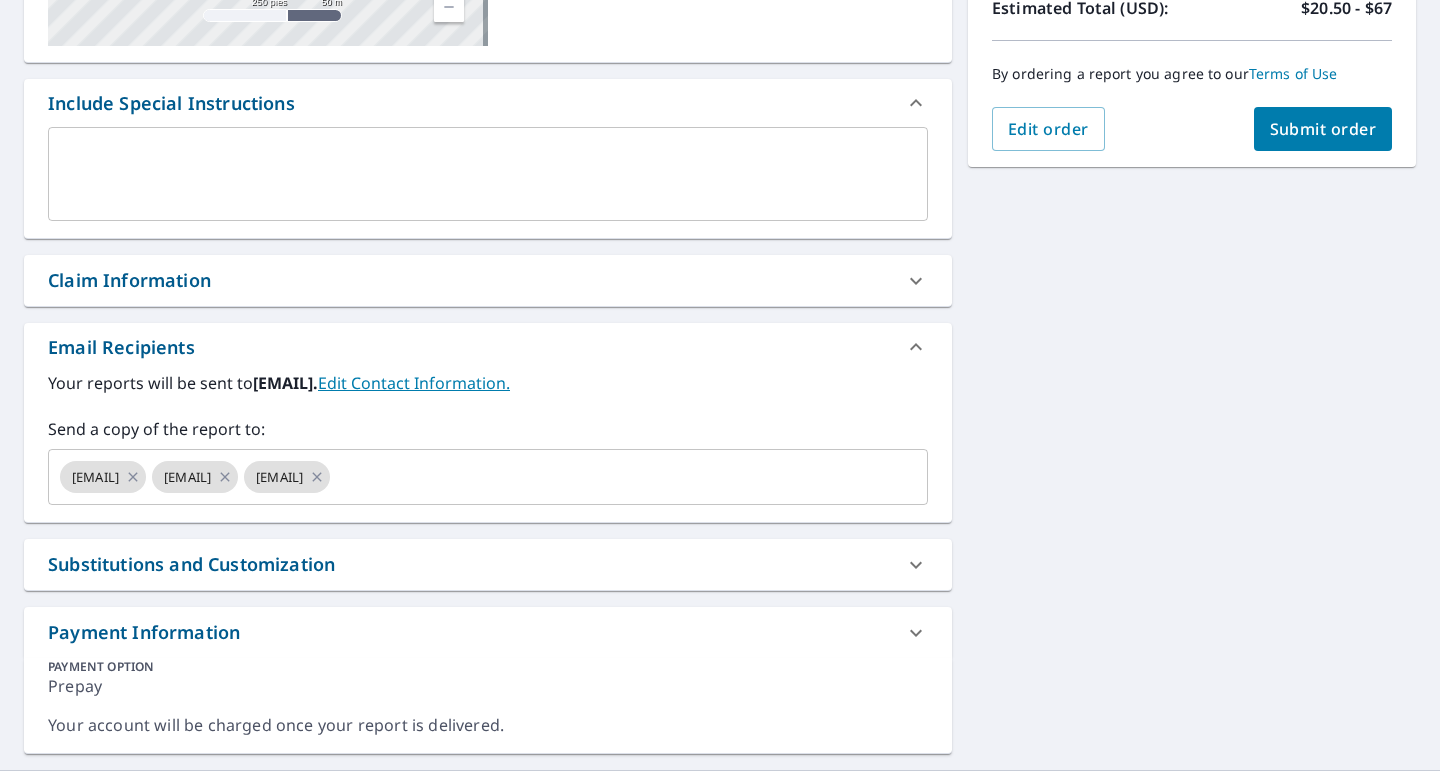 scroll, scrollTop: 506, scrollLeft: 0, axis: vertical 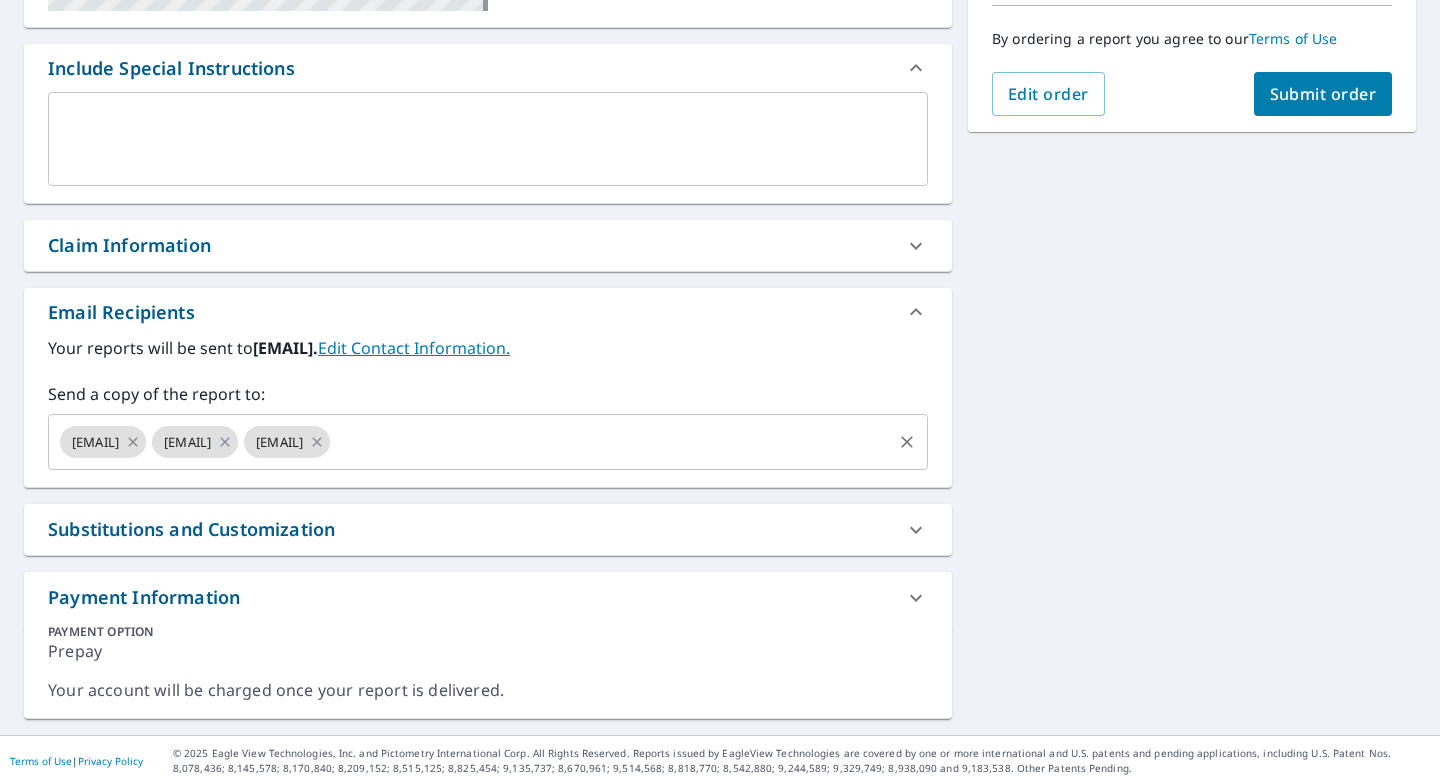 click 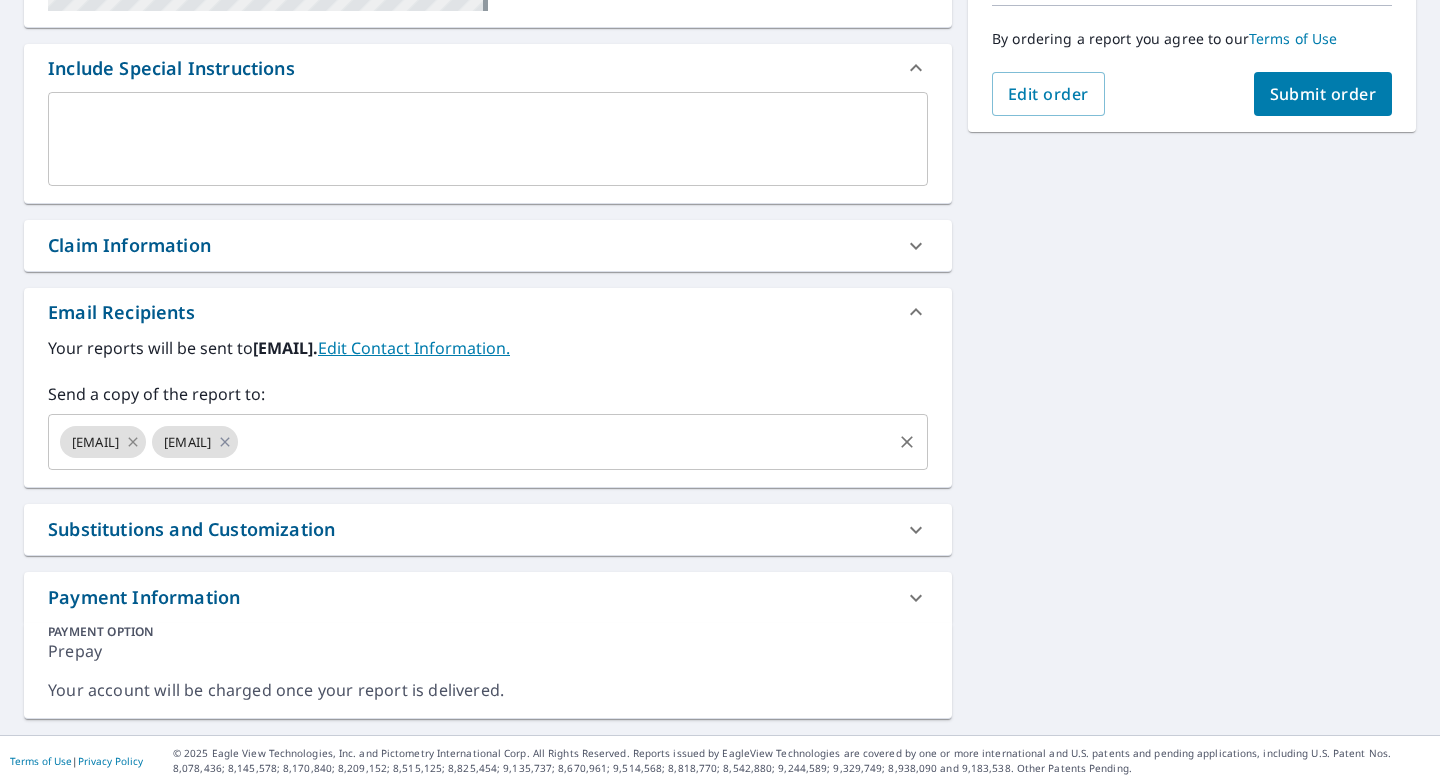 click 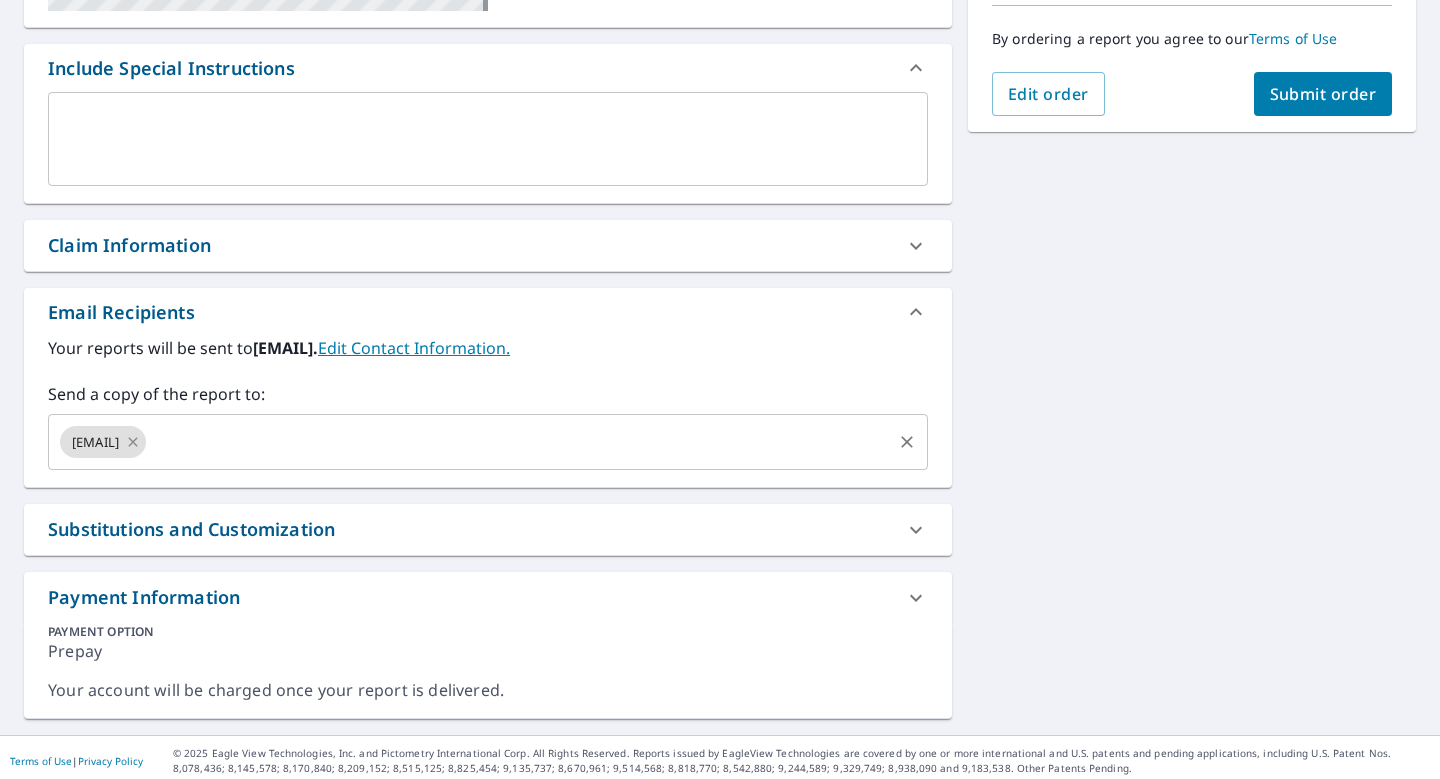 click 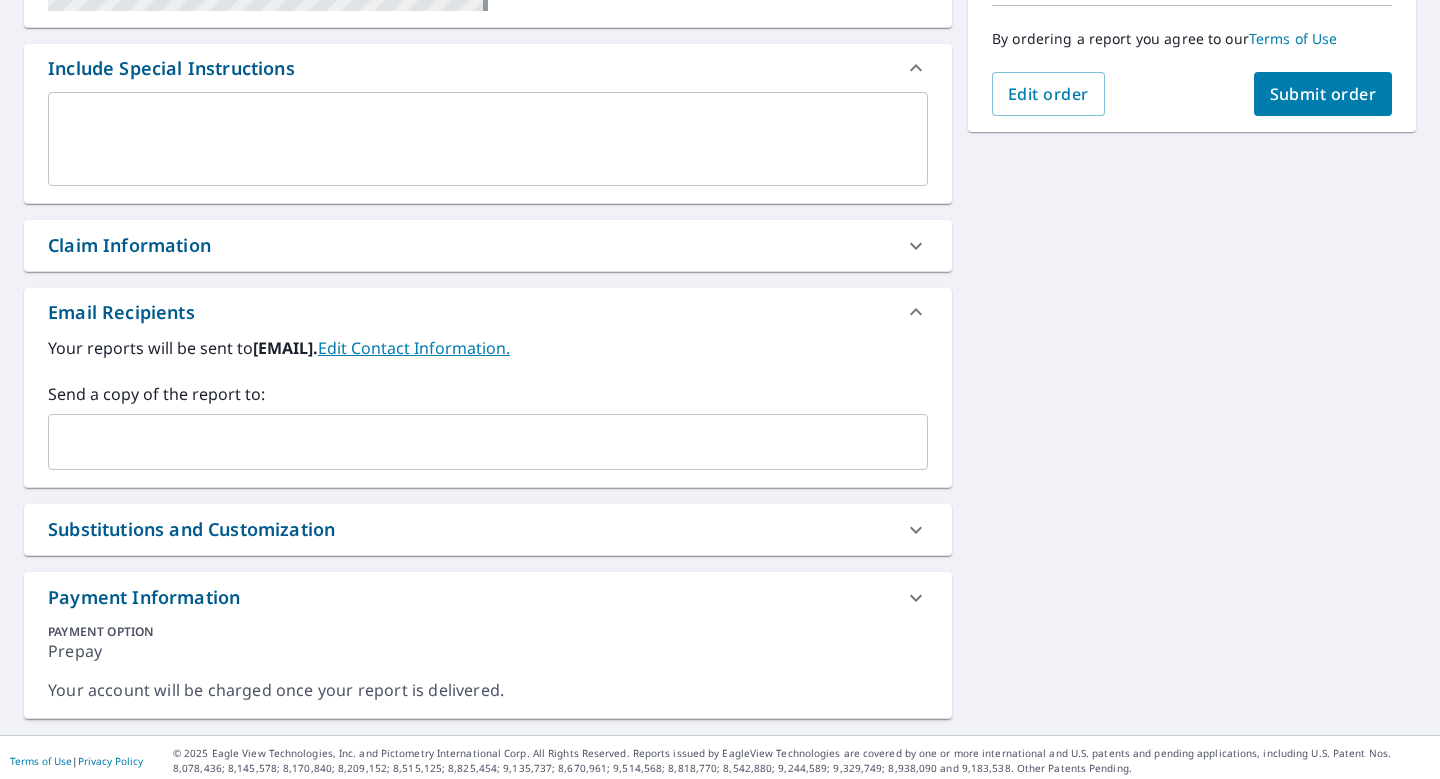 click at bounding box center [473, 442] 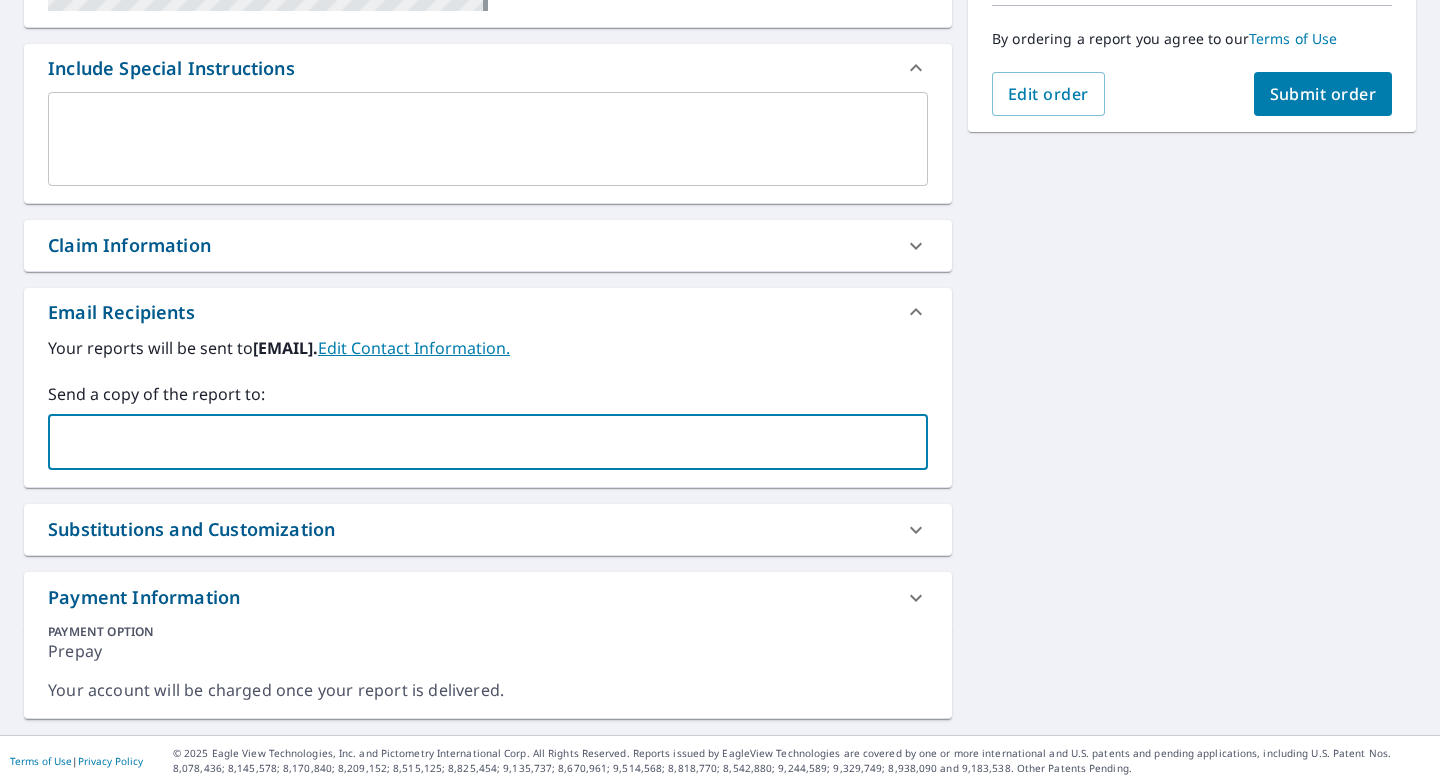 type on "[EMAIL]" 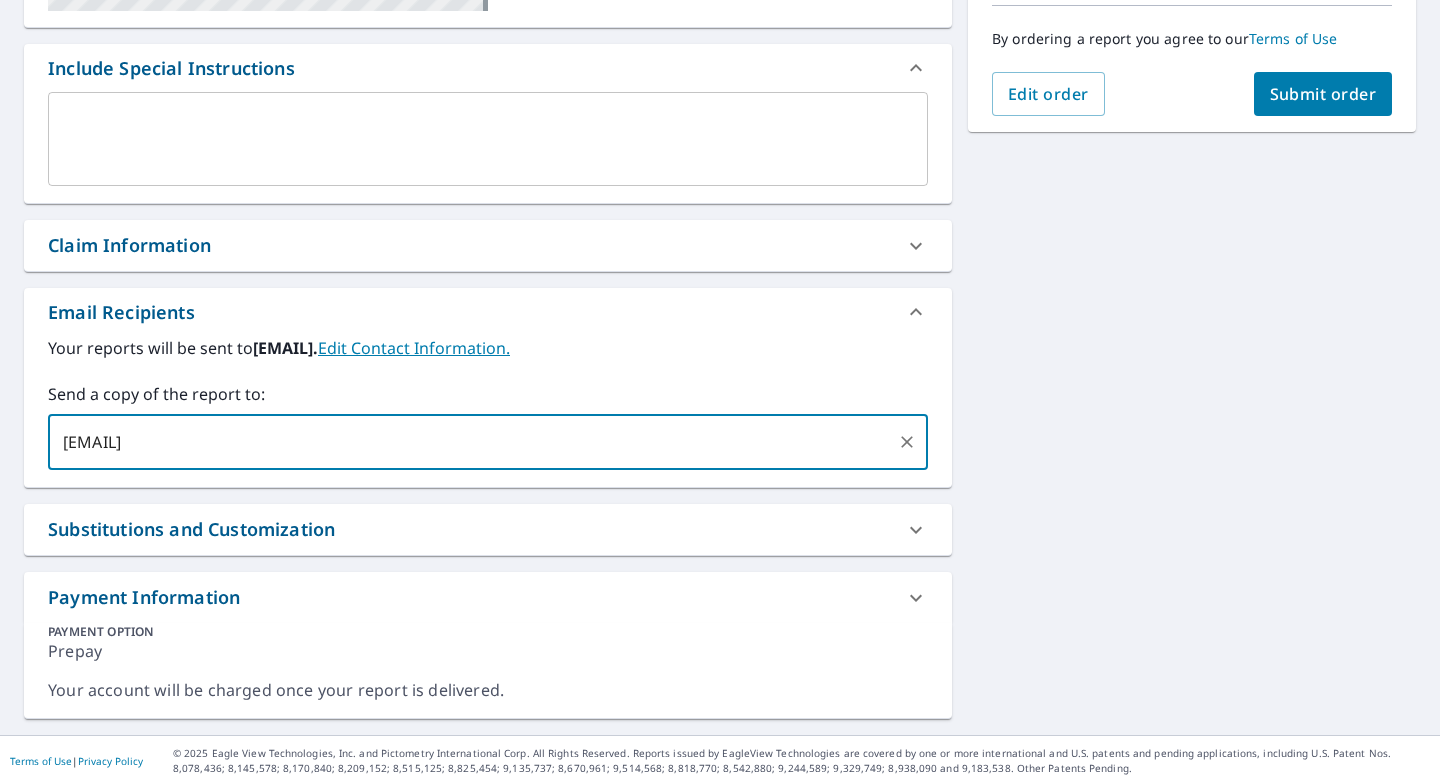 type 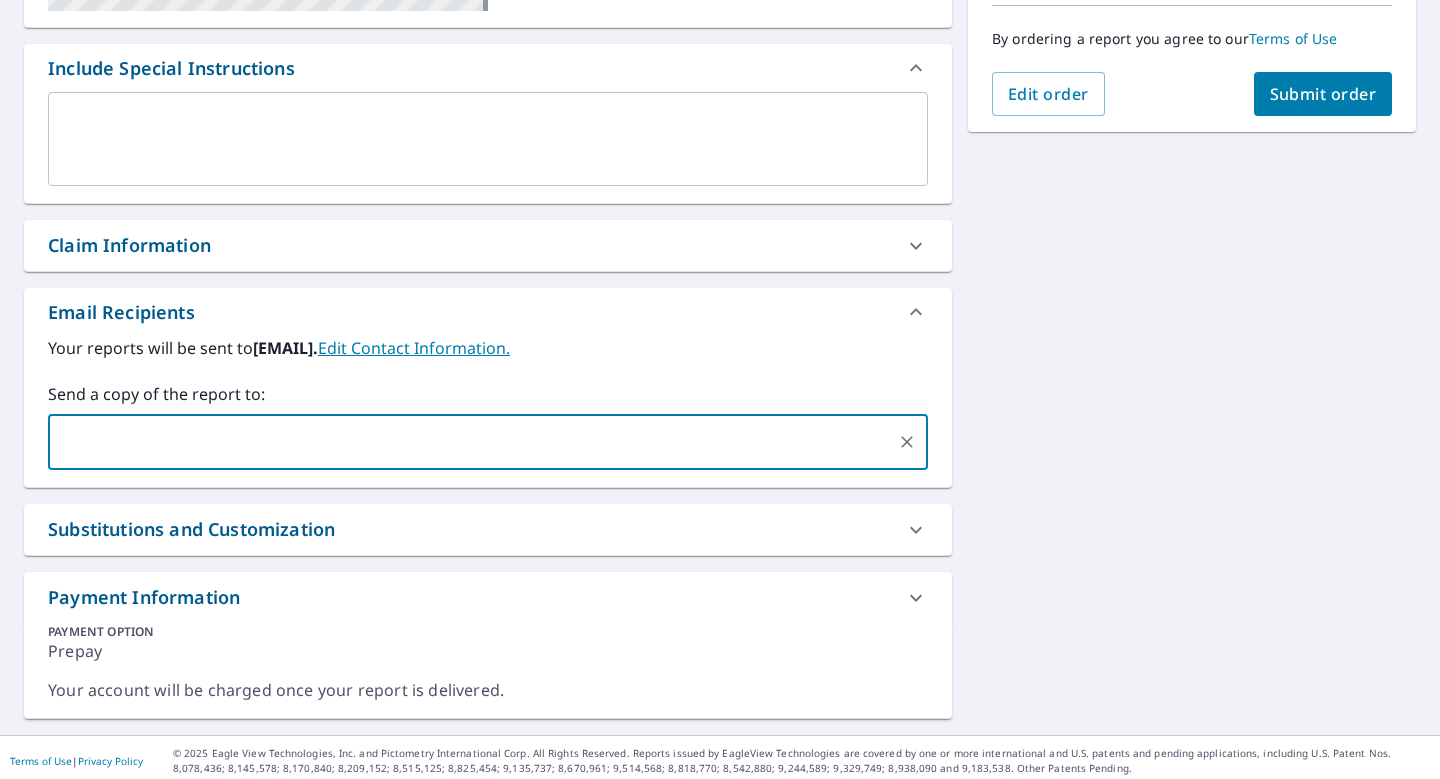click on "396 [STREET] [CITY], [STATE] [POSTAL_CODE] Aérea Carretera Un mapa de carreteras estándar Aérea Una vista detallada desde arriba Etiquetas Etiquetas 250 pies 50 m © 2025 TomTom, © Vexcel Imaging, © 2025 Microsoft Corporation,  © OpenStreetMap Terms PROPERTY TYPE Residential BUILDING ID 396 [STREET], [CITY], [STATE], [POSTAL_CODE] Changes to structures in last 4 years ( renovations, additions, etc. ) Include Special Instructions x ​ Claim Information Claim number ​ Claim information ​ PO number ​ Date of loss ​ Cat ID ​ Email Recipients Your reports will be sent to  [EMAIL].  Edit Contact Information. Send a copy of the report to: ​ Substitutions and Customization Roof measurement report substitutions If a Premium Report is unavailable send me an Extended Coverage 3D Report: Yes No Ask If an Extended Coverage 3D Report is unavailable send me an Extended Coverage 2D Report: Yes No Ask If a Residential/Multi-Family Report is unavailable send me a Commercial Report: Yes No Ask DXF RXF XML" at bounding box center (720, 207) 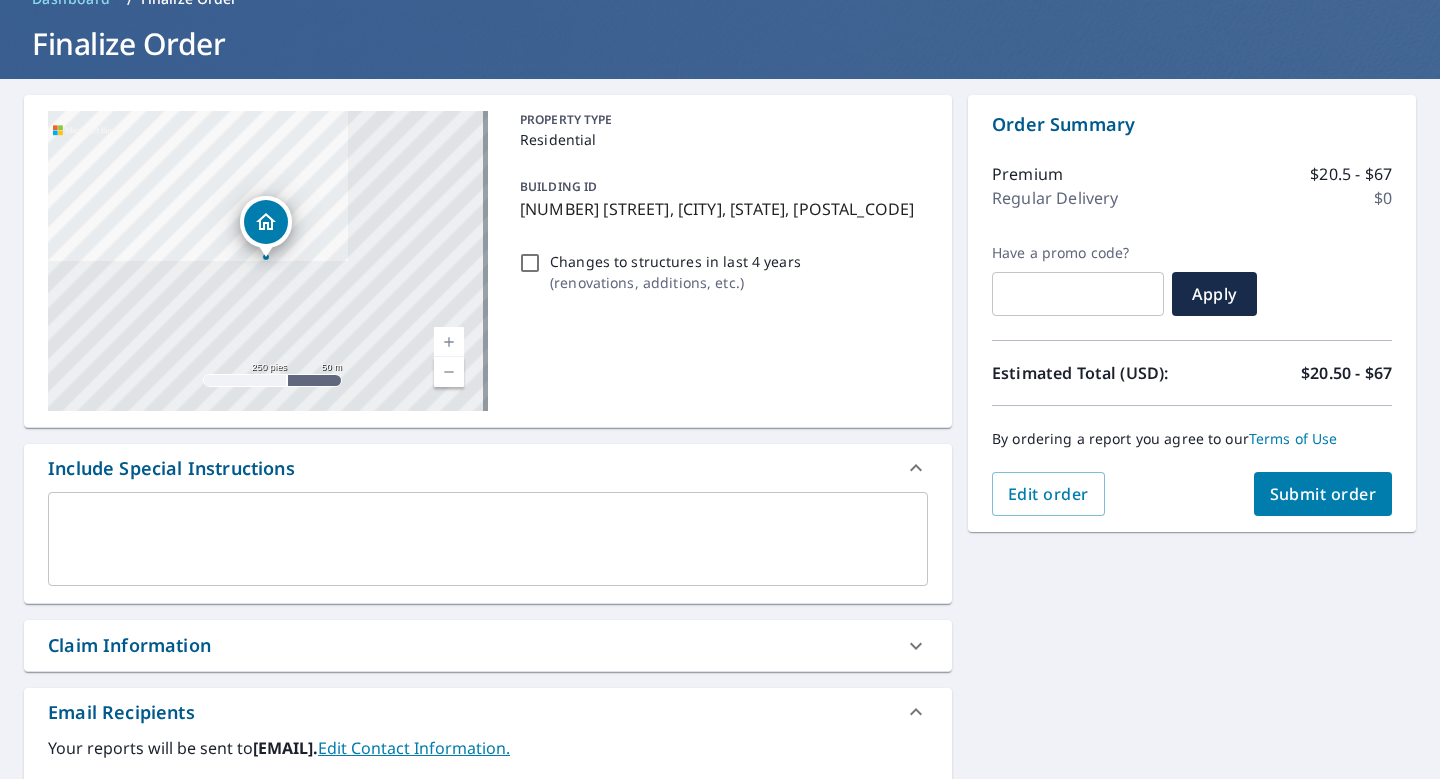 scroll, scrollTop: 0, scrollLeft: 0, axis: both 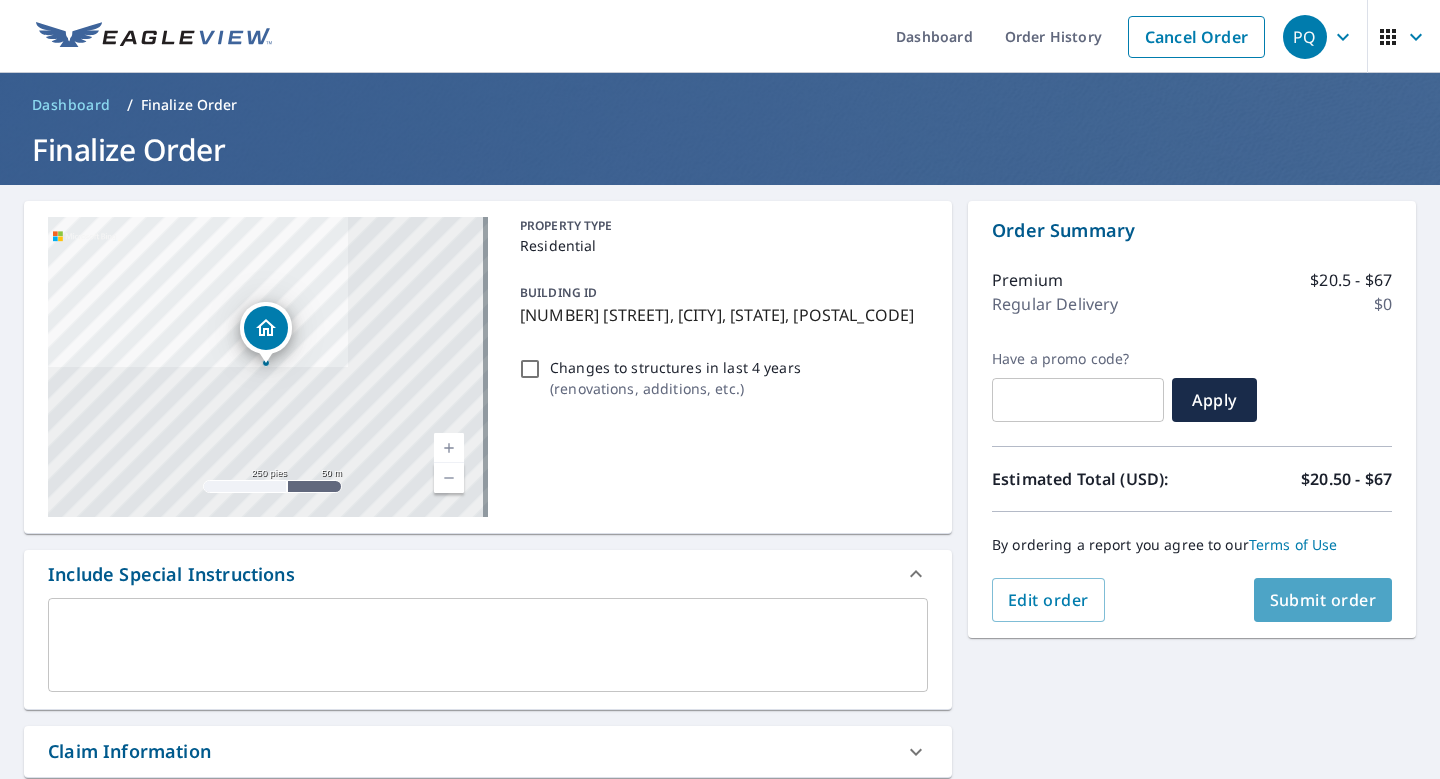 click on "Submit order" at bounding box center (1323, 600) 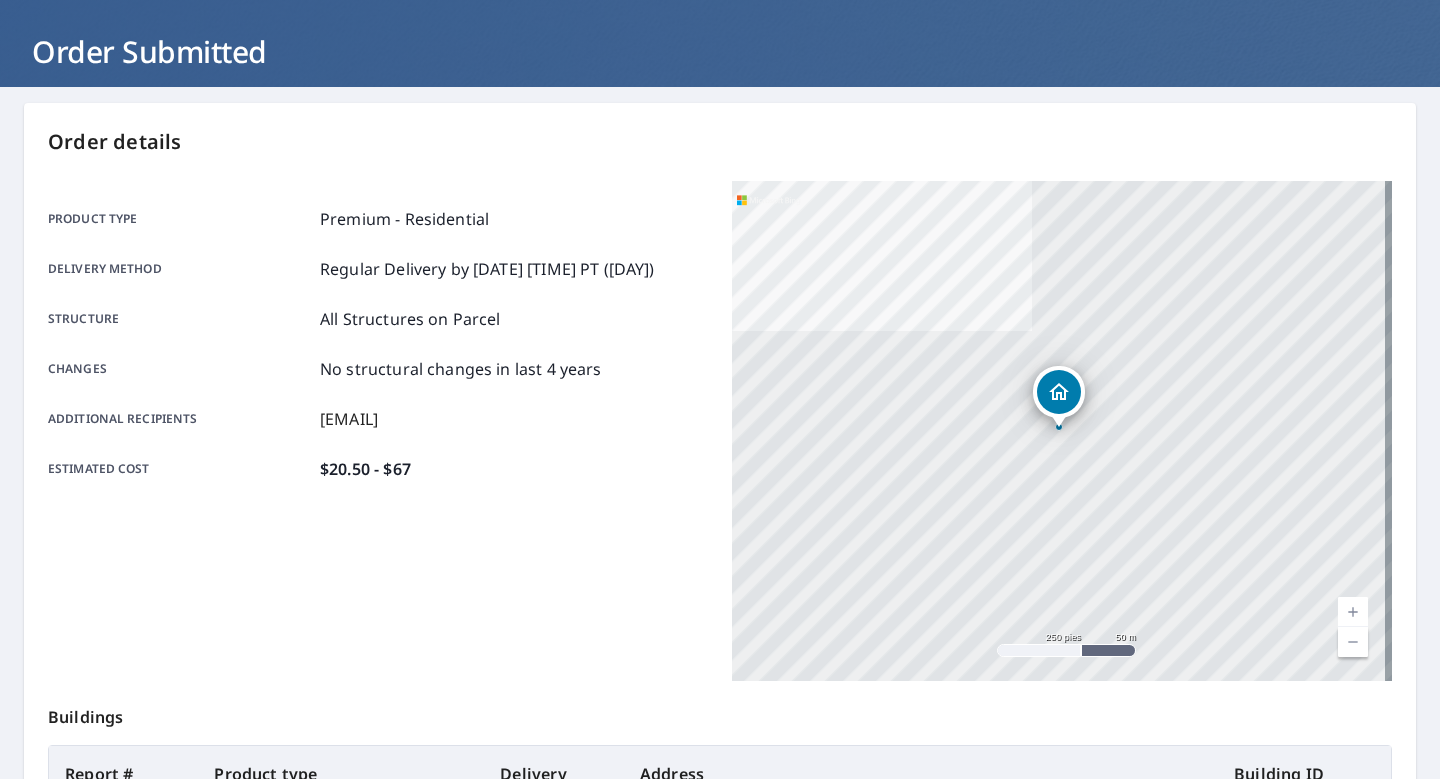 scroll, scrollTop: 0, scrollLeft: 0, axis: both 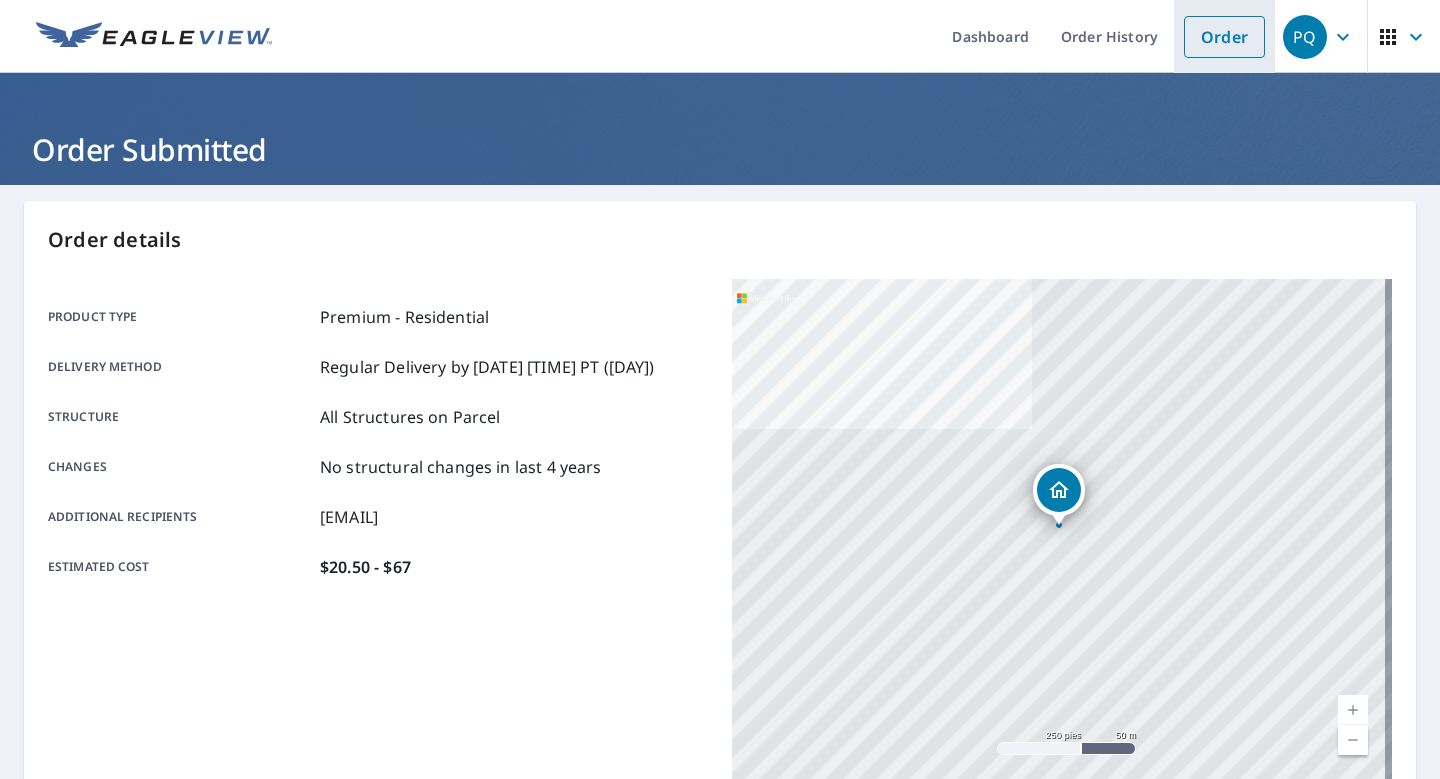 click on "Order" at bounding box center (1224, 37) 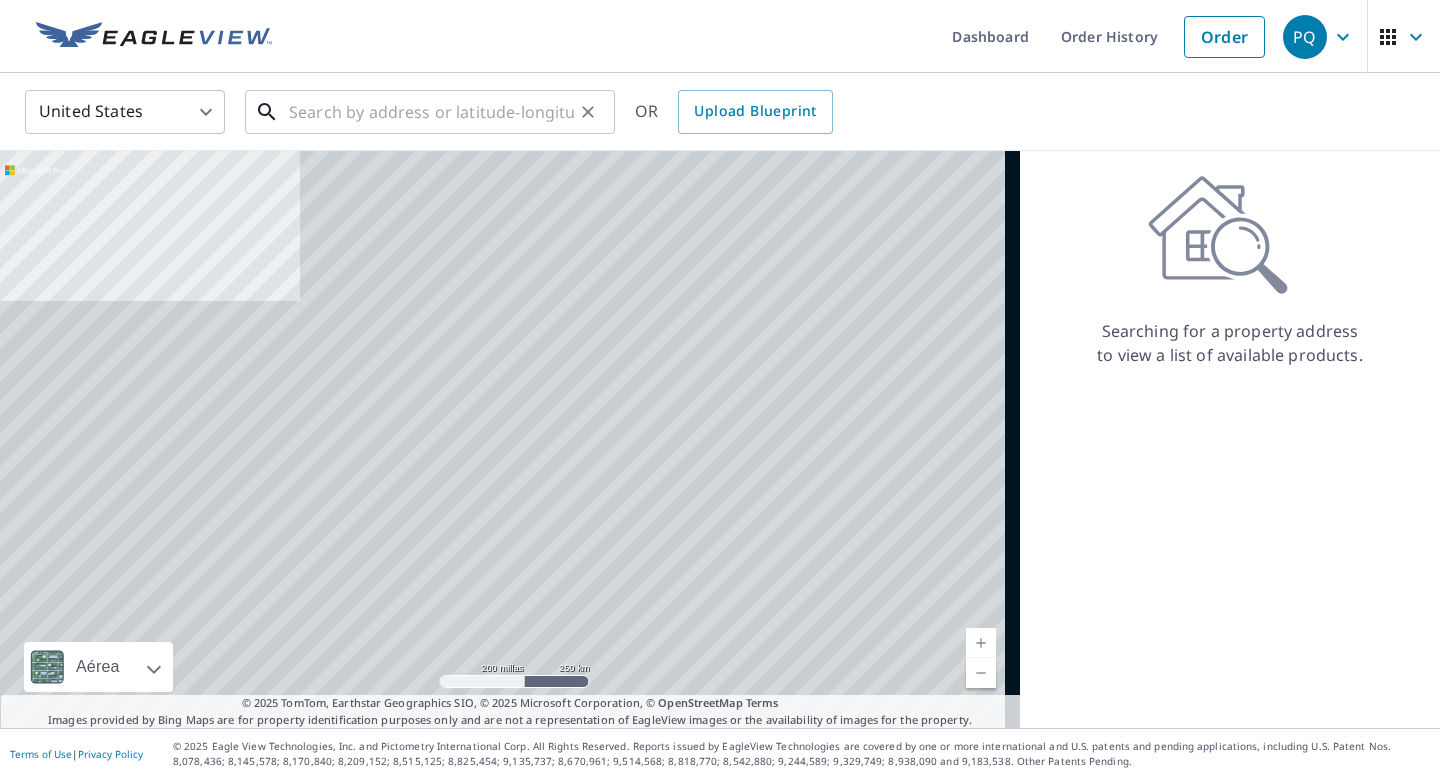 click at bounding box center [431, 112] 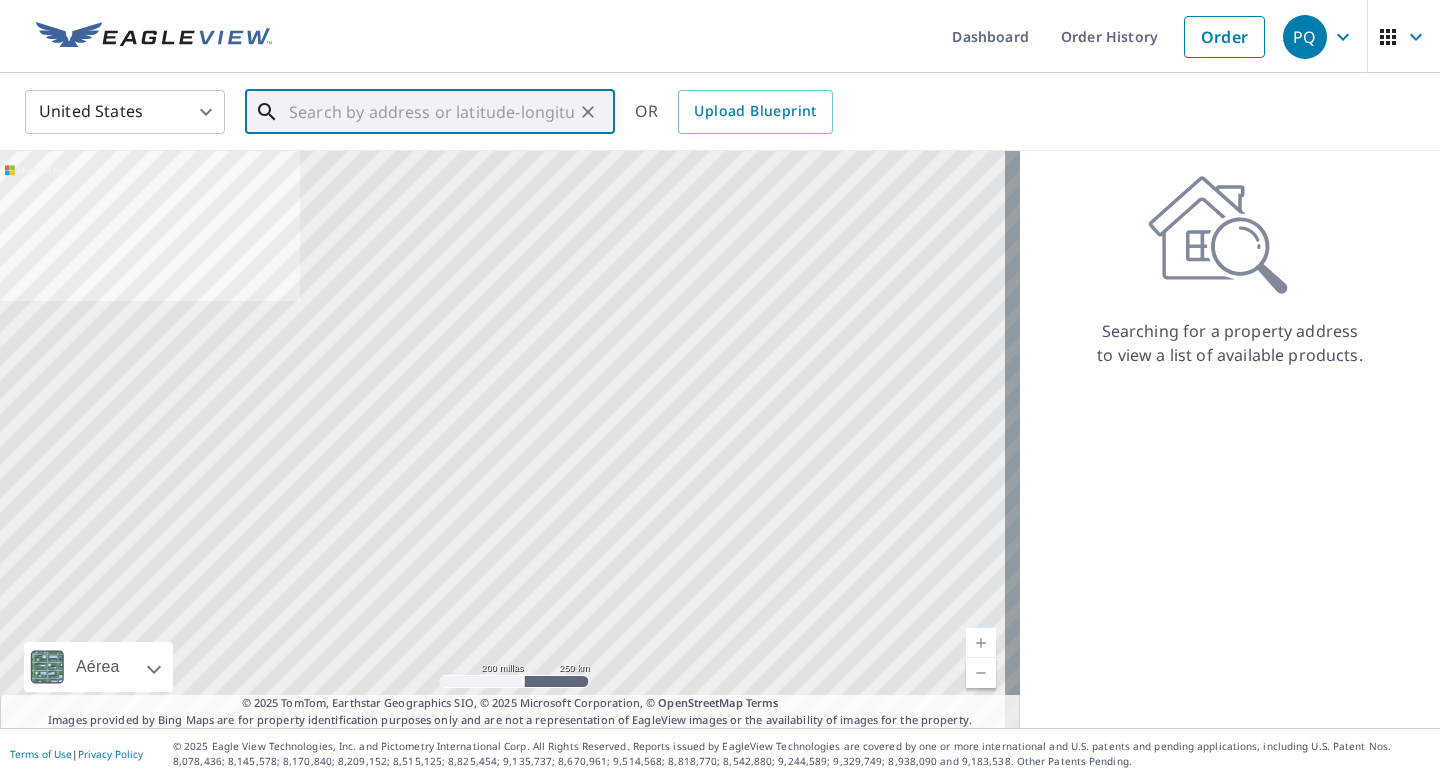paste on "[NUMBER] [STREET]" 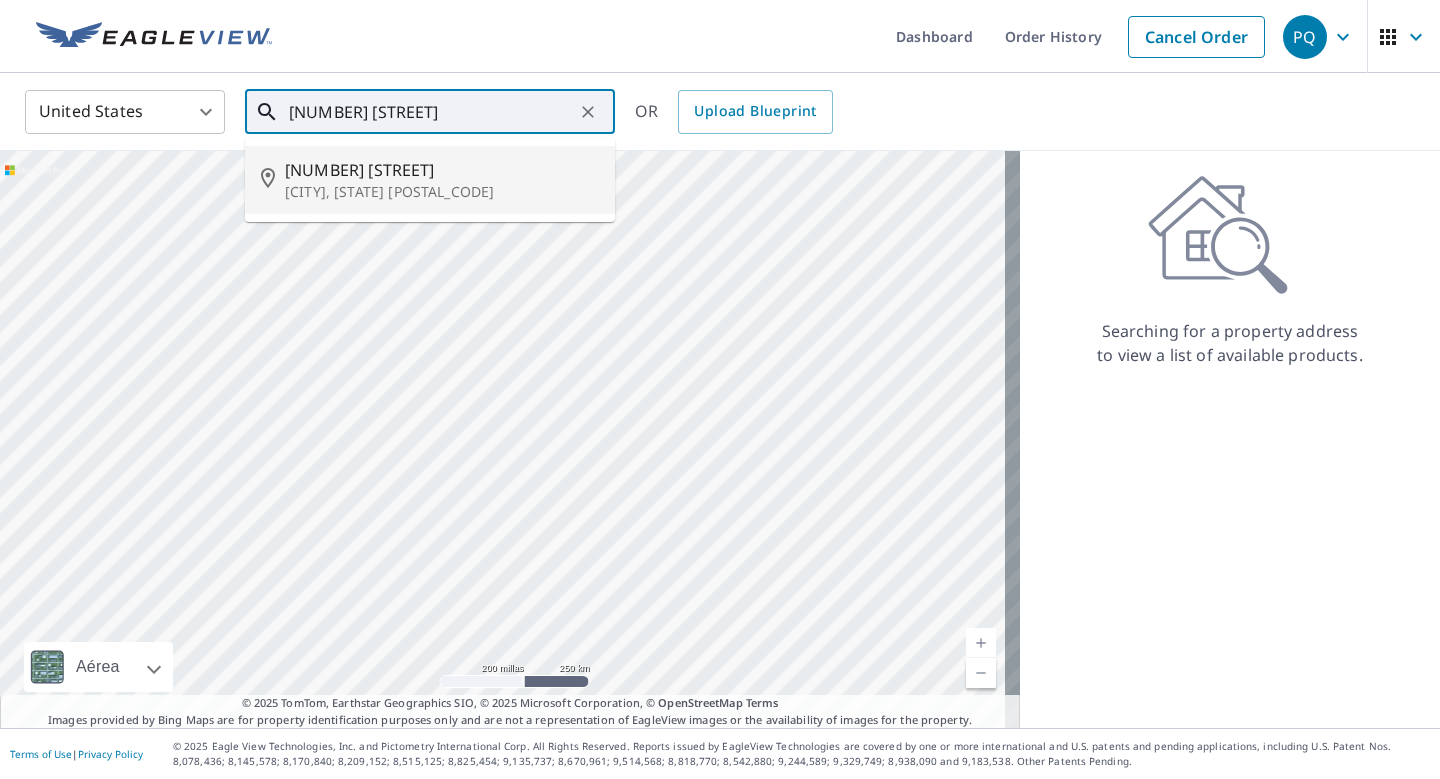 click on "[CITY], [STATE] [POSTAL_CODE]" at bounding box center (442, 192) 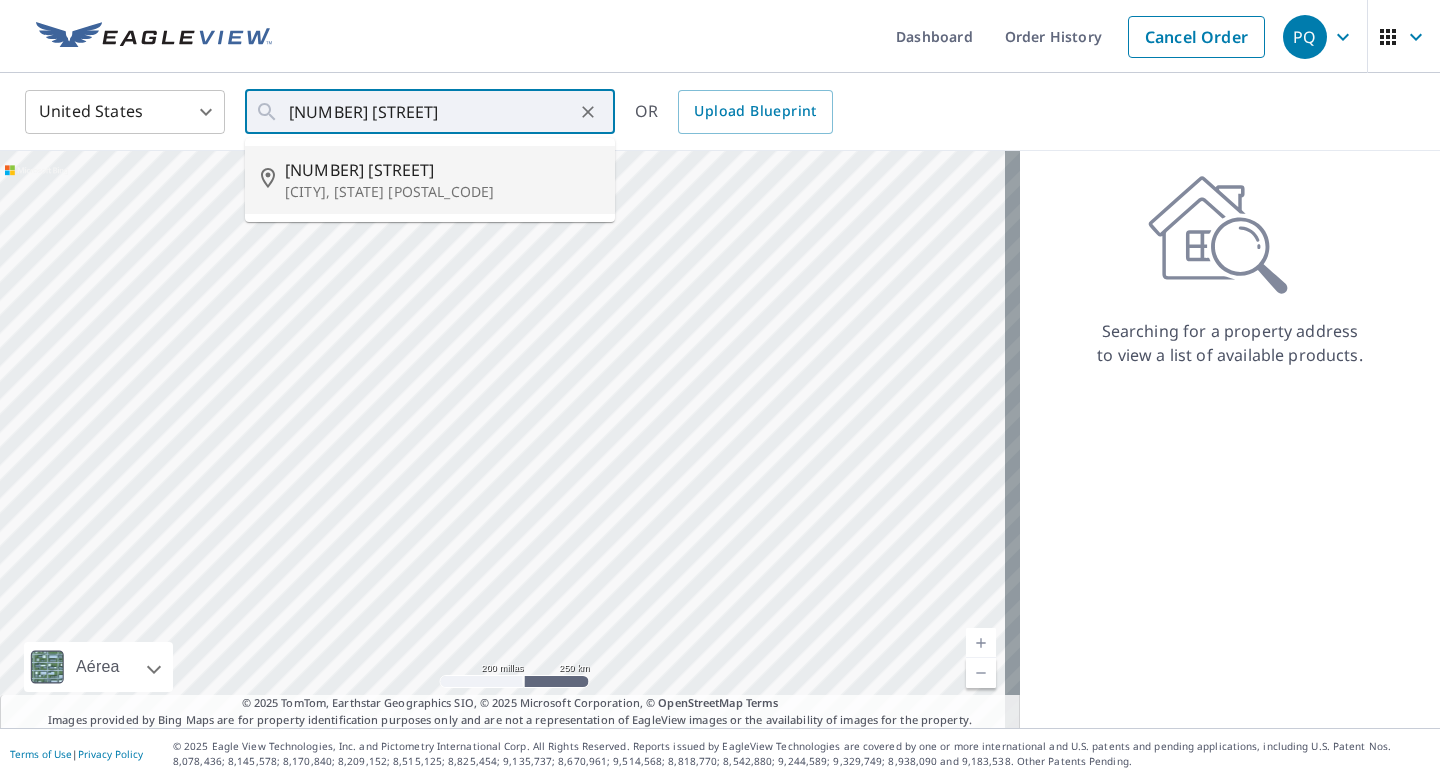 type on "[NUMBER] [STREET] [CITY], [STATE] [POSTAL_CODE]" 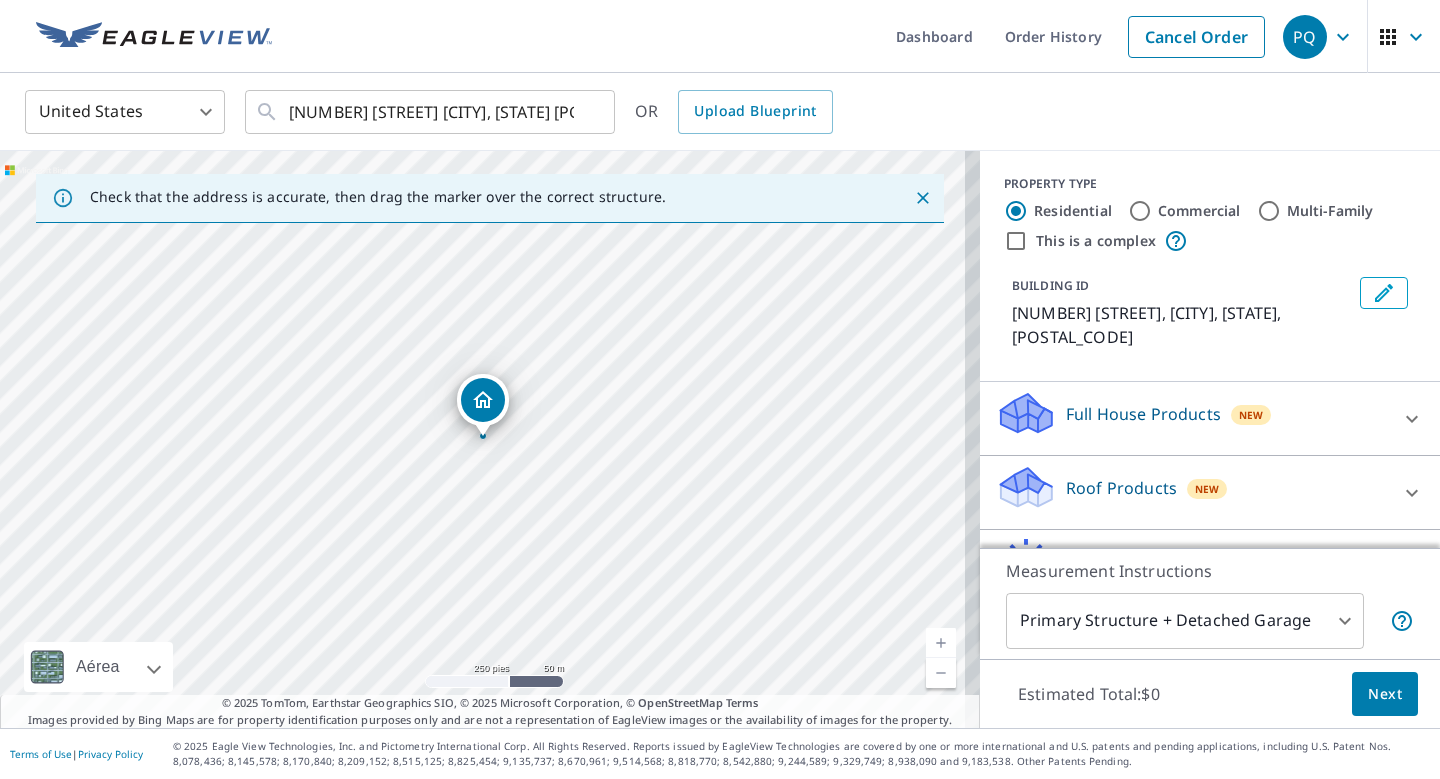 click on "Roof Products New" at bounding box center (1192, 492) 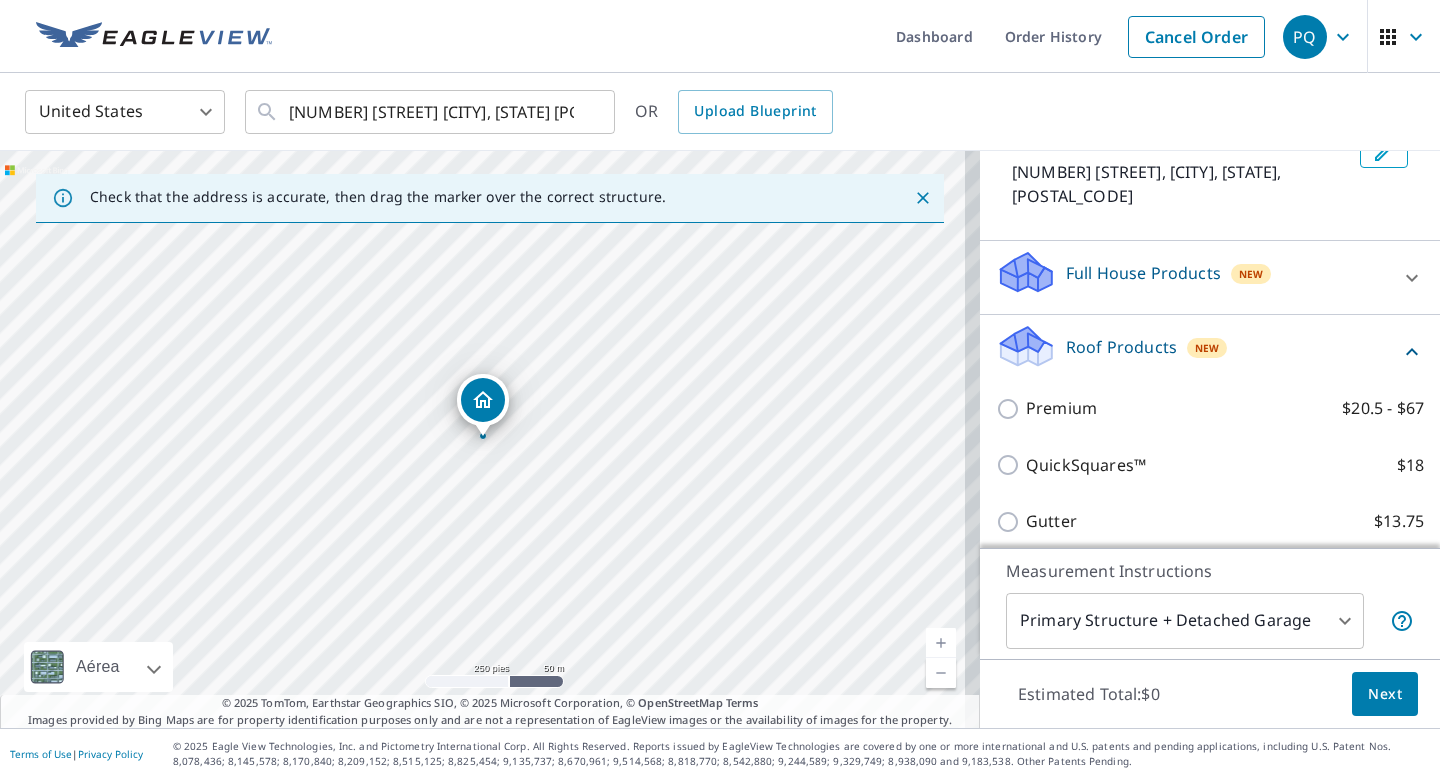 scroll, scrollTop: 143, scrollLeft: 0, axis: vertical 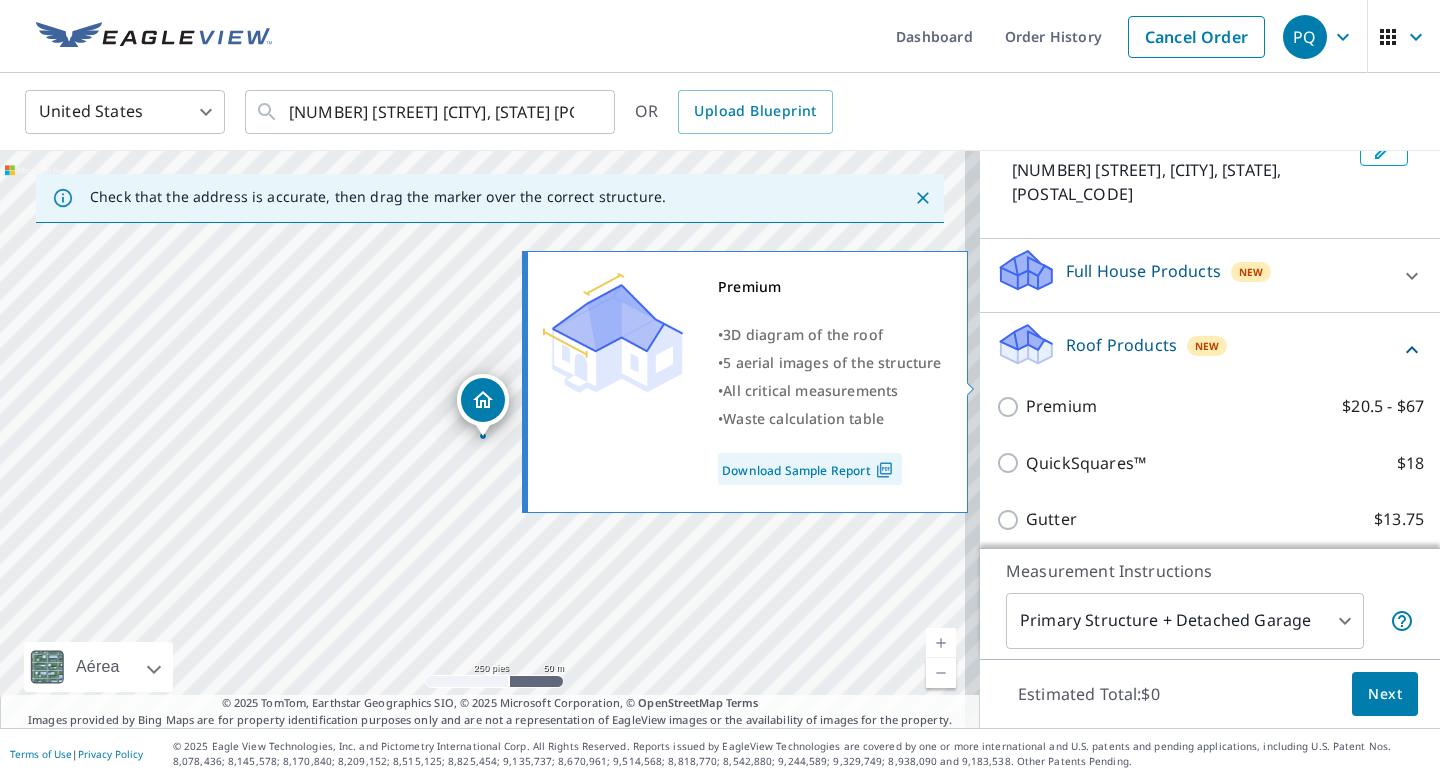 click on "Premium" at bounding box center (1061, 406) 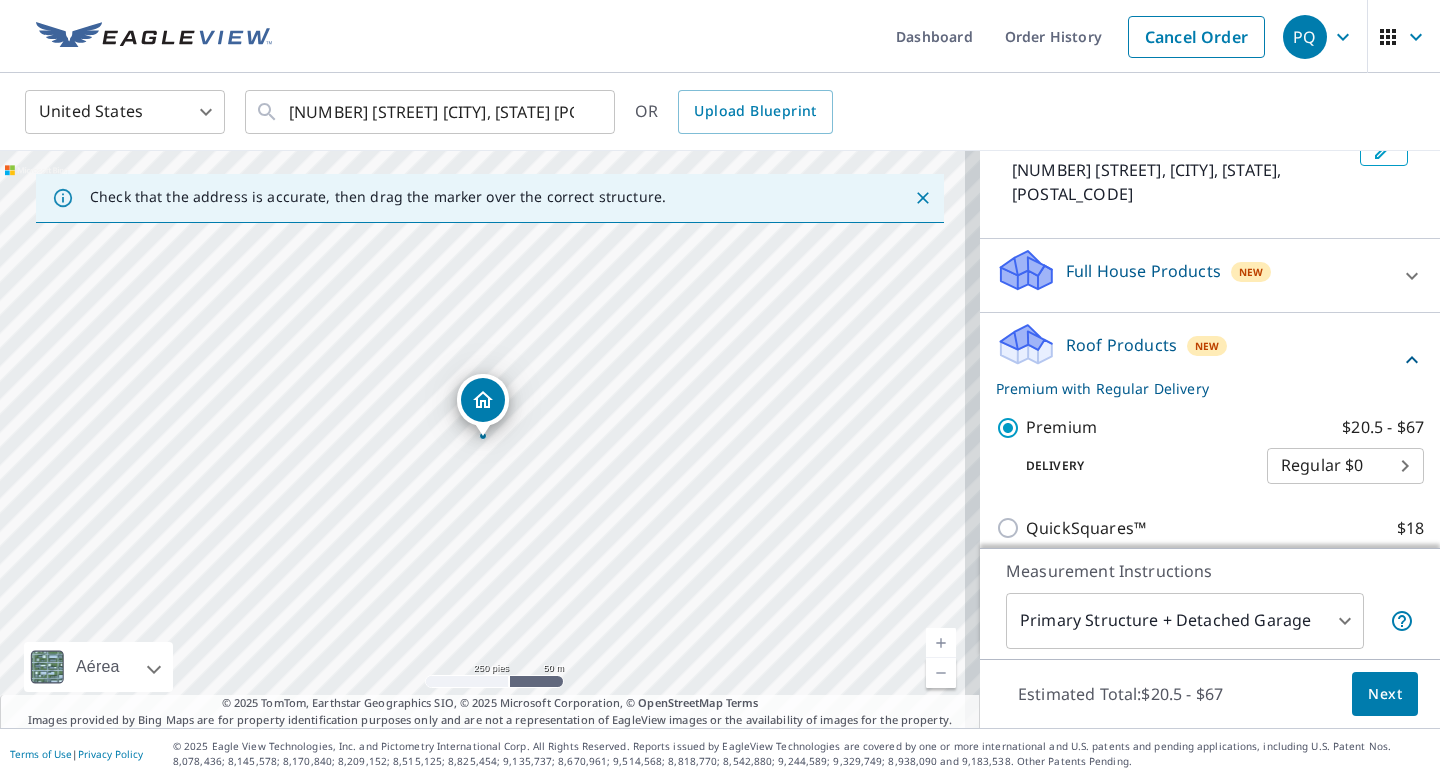 click at bounding box center (941, 643) 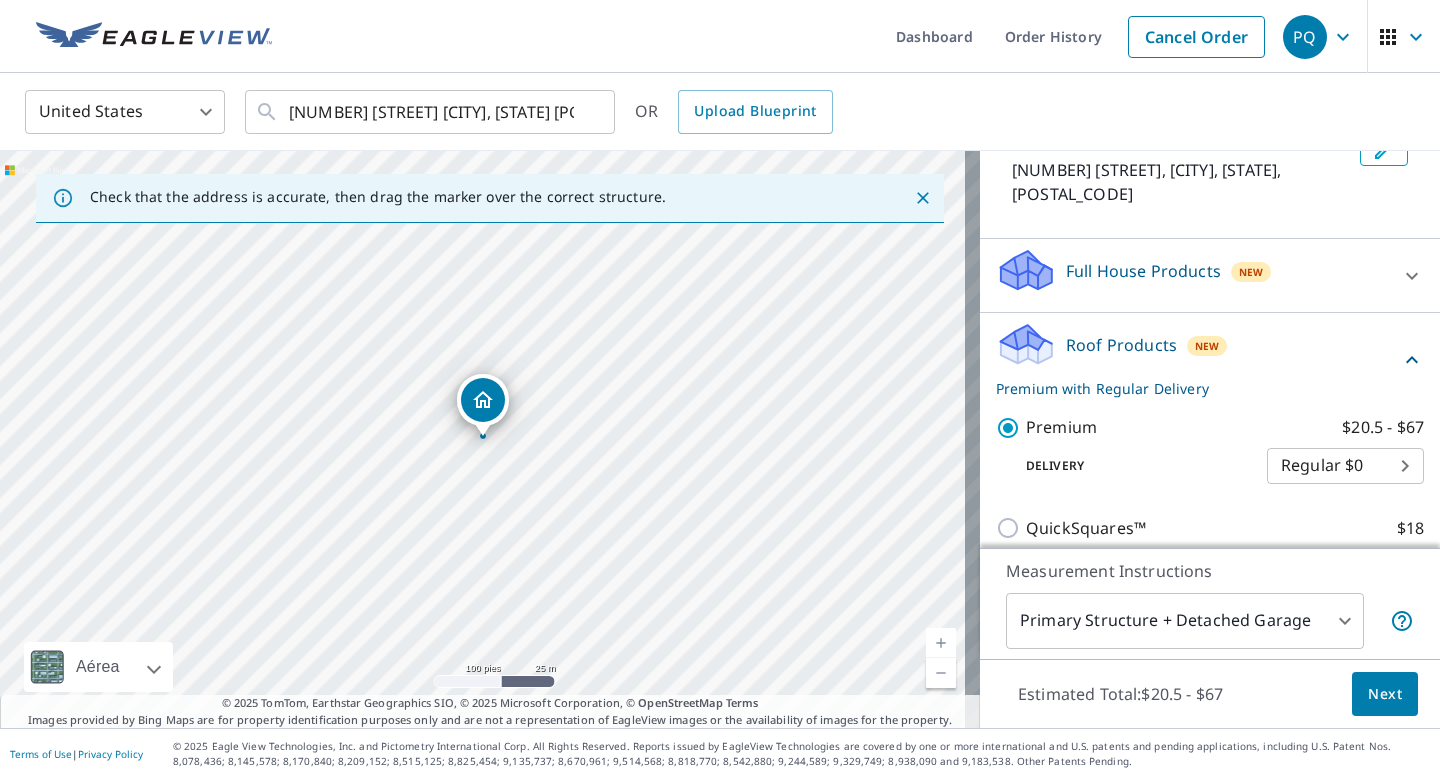 click at bounding box center (941, 643) 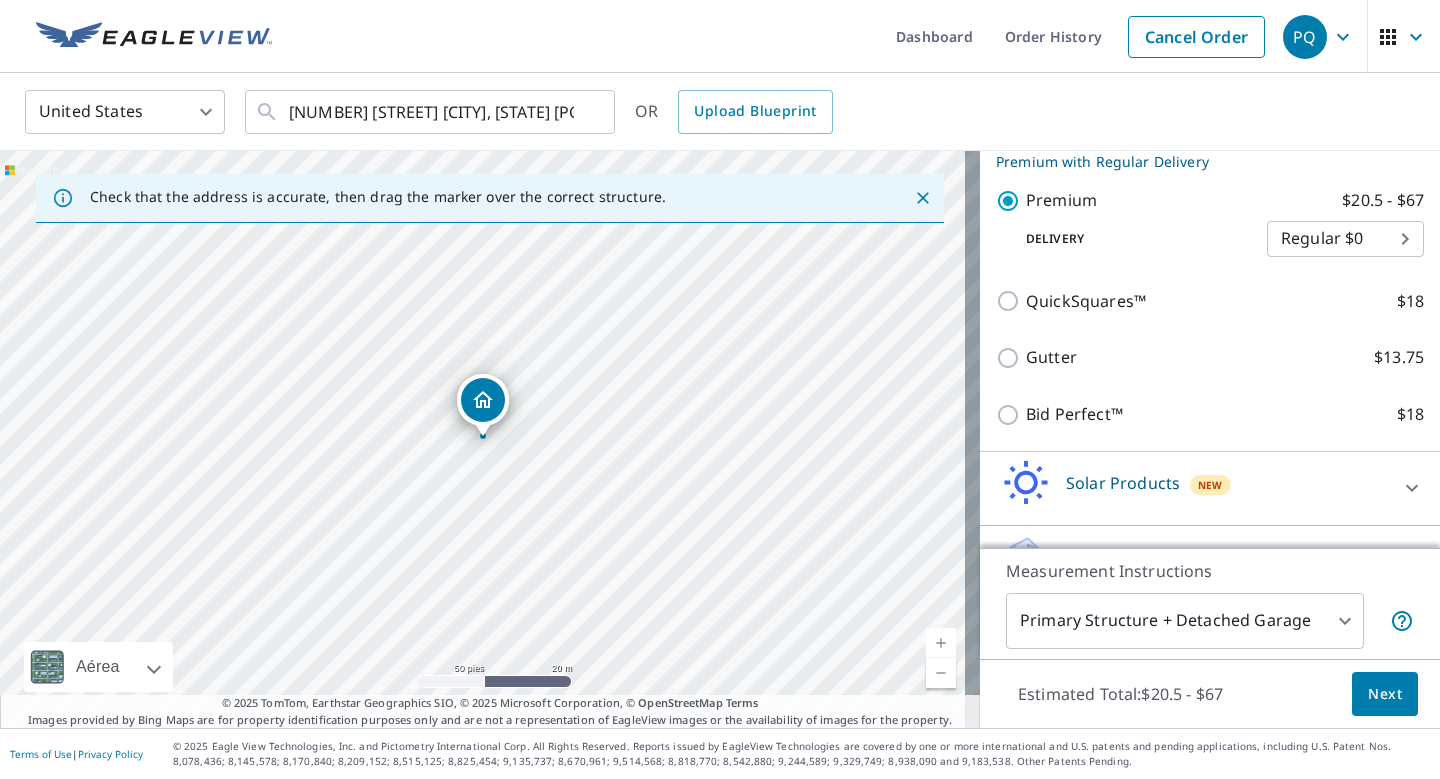 scroll, scrollTop: 398, scrollLeft: 0, axis: vertical 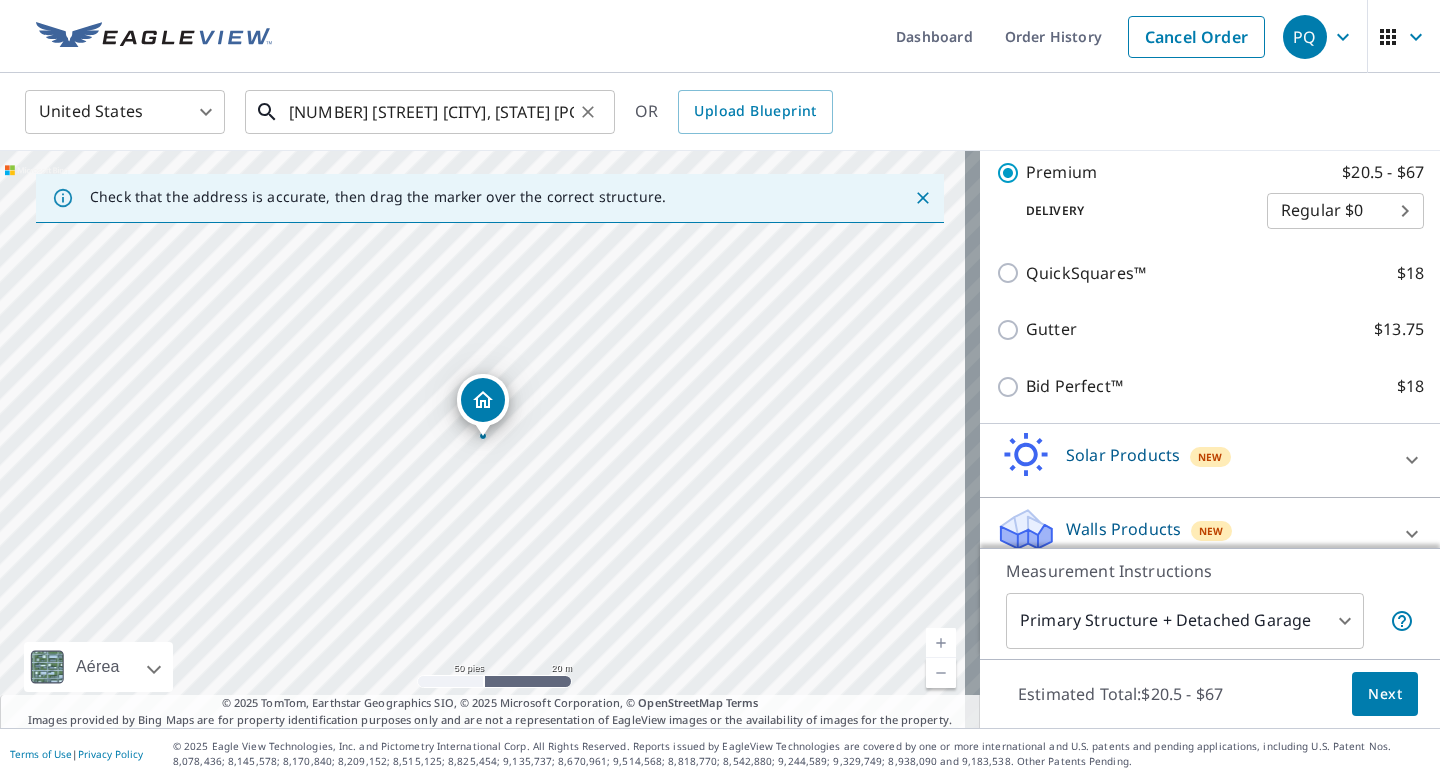 click on "[NUMBER] [STREET] [CITY], [STATE] [POSTAL_CODE]" at bounding box center [431, 112] 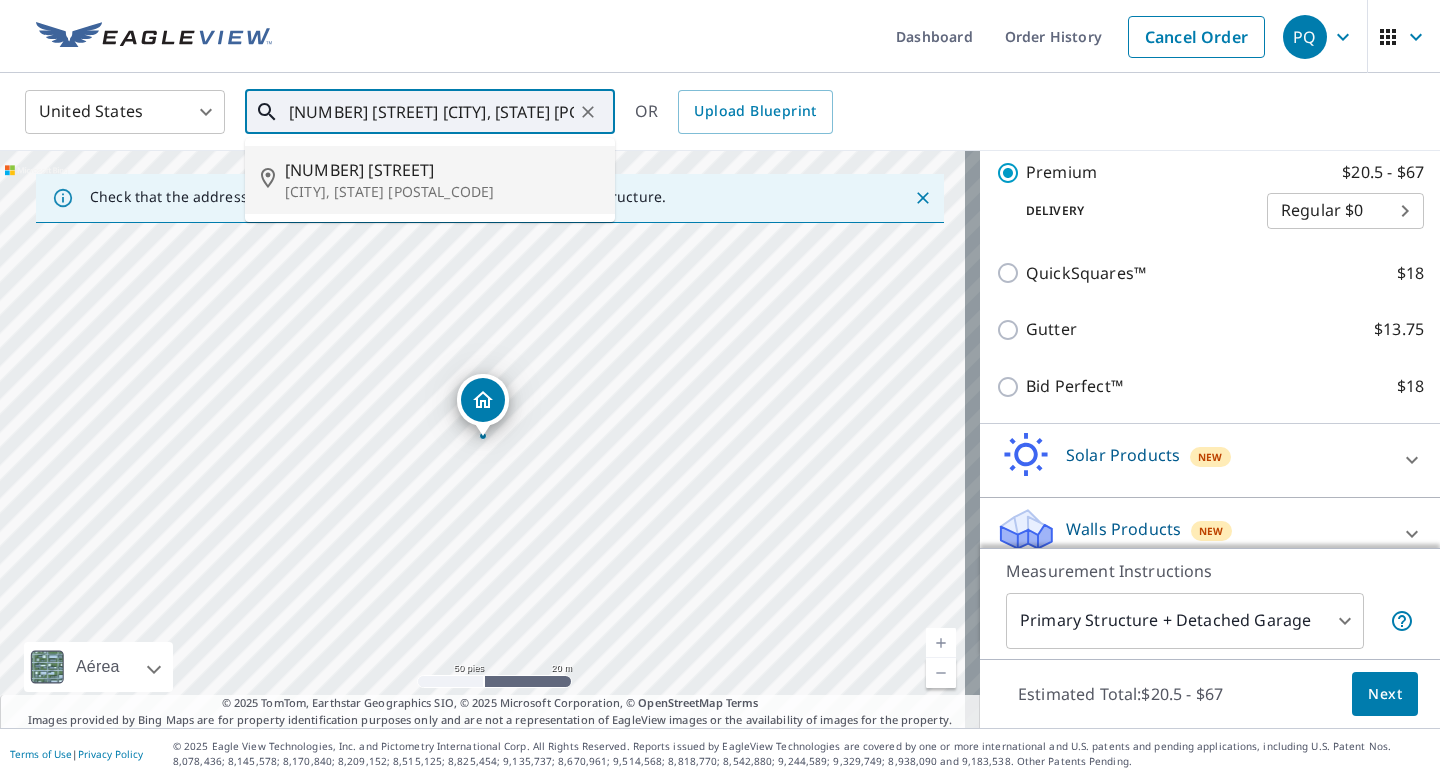click on "[NUMBER] [STREET]" at bounding box center (442, 170) 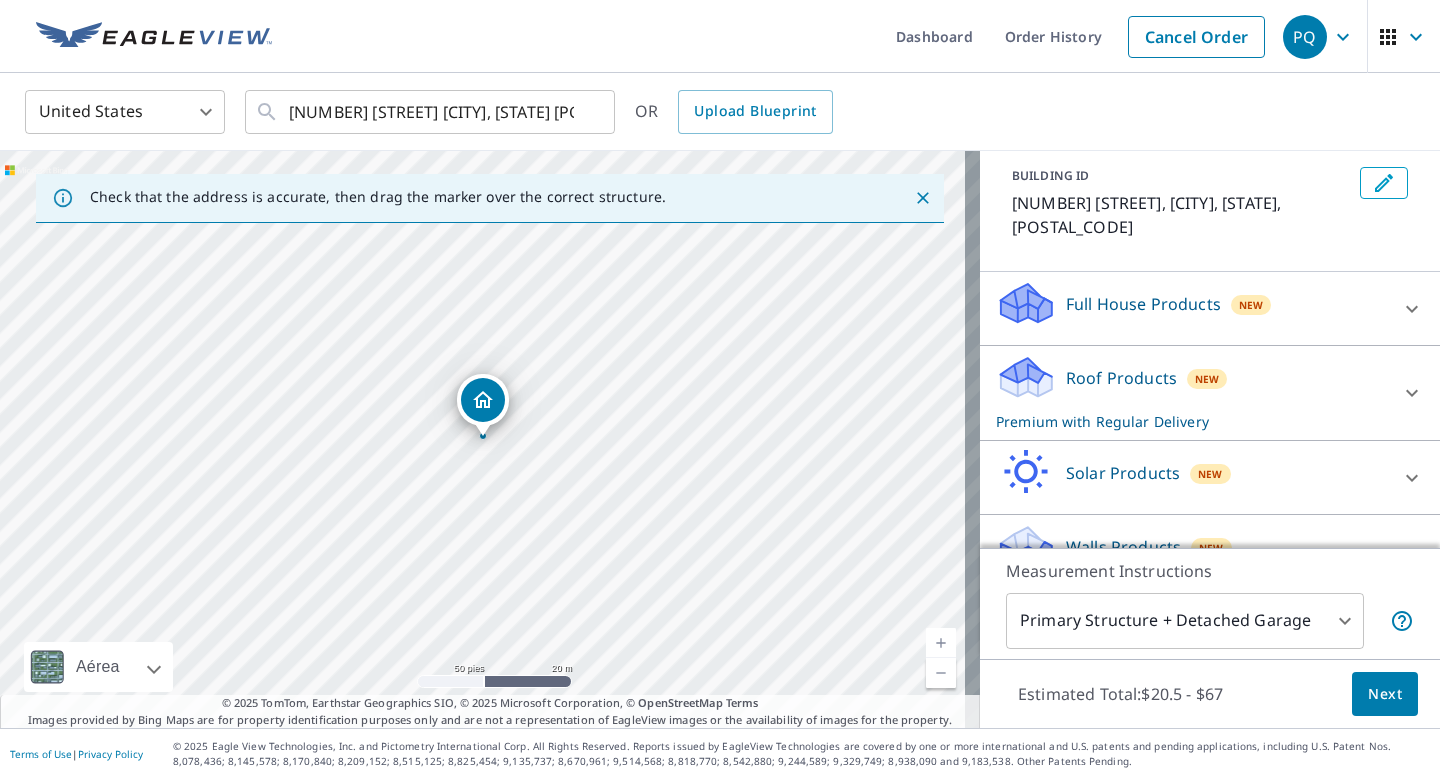 scroll, scrollTop: 127, scrollLeft: 0, axis: vertical 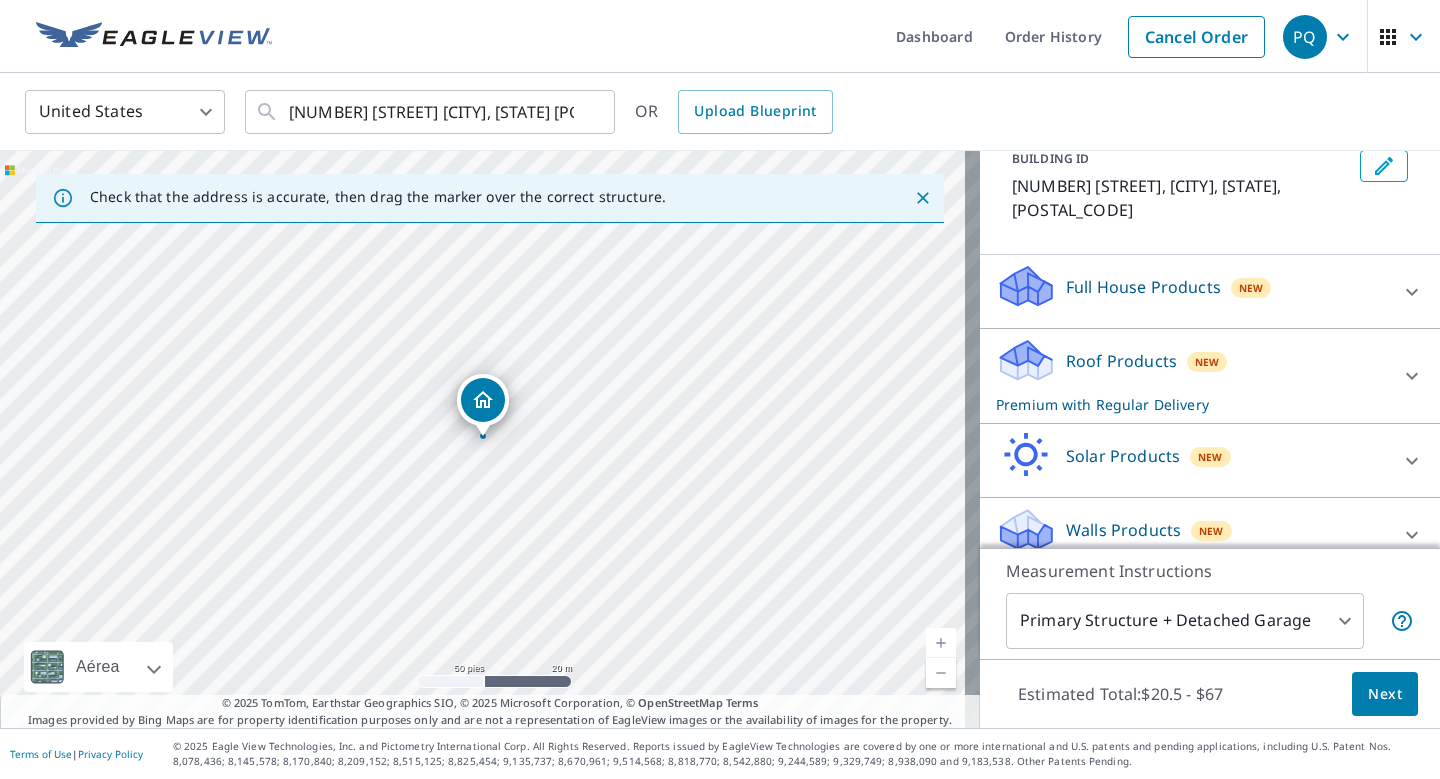 click on "Premium with Regular Delivery" at bounding box center (1192, 404) 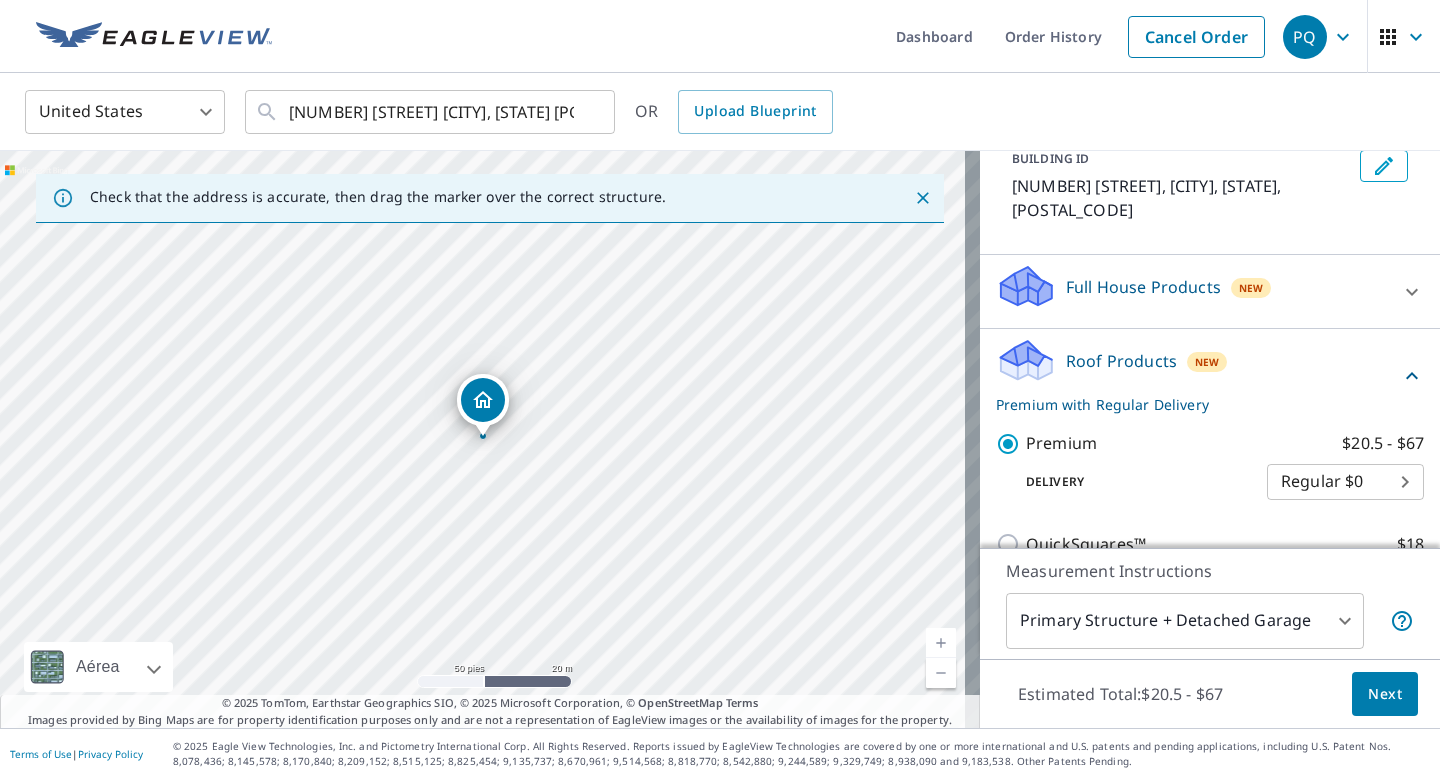 click on "2864 [STREET] [CITY], [STATE] [POSTAL_CODE] ​ OR Upload Blueprint Check that the address is accurate, then drag the marker over the correct structure. 2864 [STREET] [CITY], [STATE] [POSTAL_CODE] Aérea Carretera Un mapa de carreteras estándar Aérea Una vista detallada desde arriba Etiquetas Etiquetas 50 pies 20 m © 2025 TomTom, © Vexcel Imaging, © 2025 Microsoft Corporation,  © OpenStreetMap Terms © 2025 TomTom, Earthstar Geographics SIO, © 2025 Microsoft Corporation, ©   OpenStreetMap   Terms Images provided by Bing Maps are for property identification purposes only and are not a representation of EagleView images or the availability of images for the property. PROPERTY TYPE Residential Commercial Multi-Family This is a complex BUILDING ID 2864 [STREET], [CITY], [STATE], [POSTAL_CODE] Full House Products New Full House™ $84 Roof Products New Premium with Regular Delivery Premium $20.5 - $67 Delivery Regular $0 8 ​ QuickSquares™ $18" at bounding box center [720, 389] 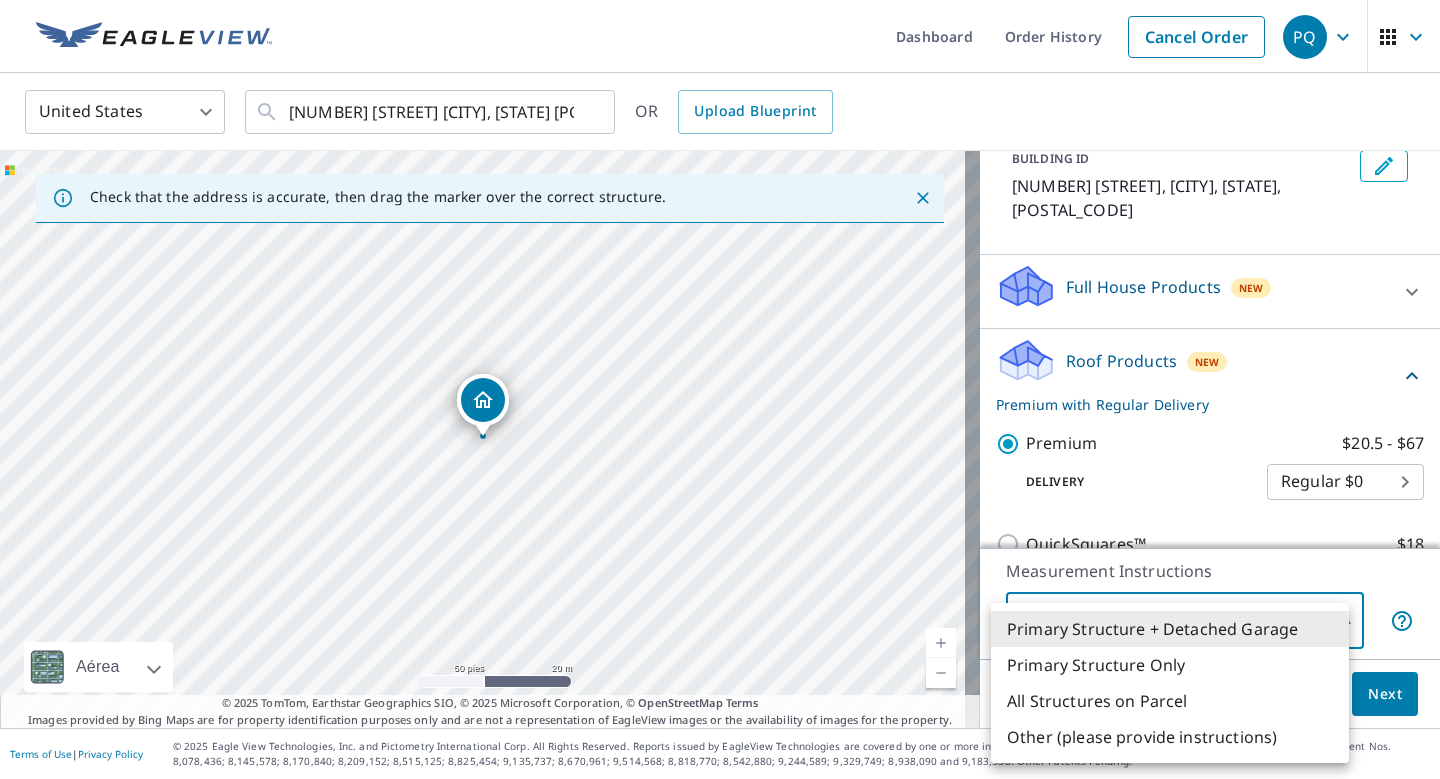 click on "All Structures on Parcel" at bounding box center [1170, 701] 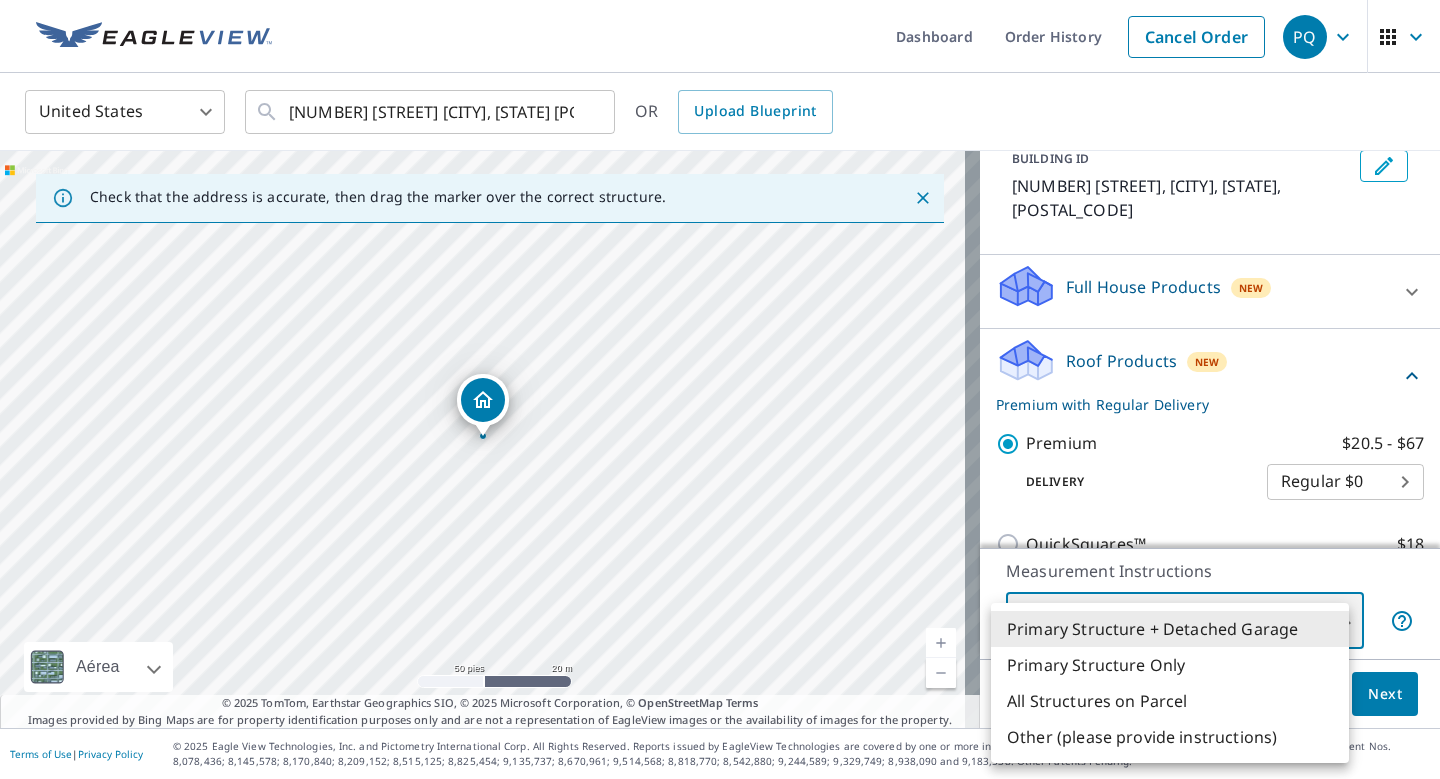 type on "3" 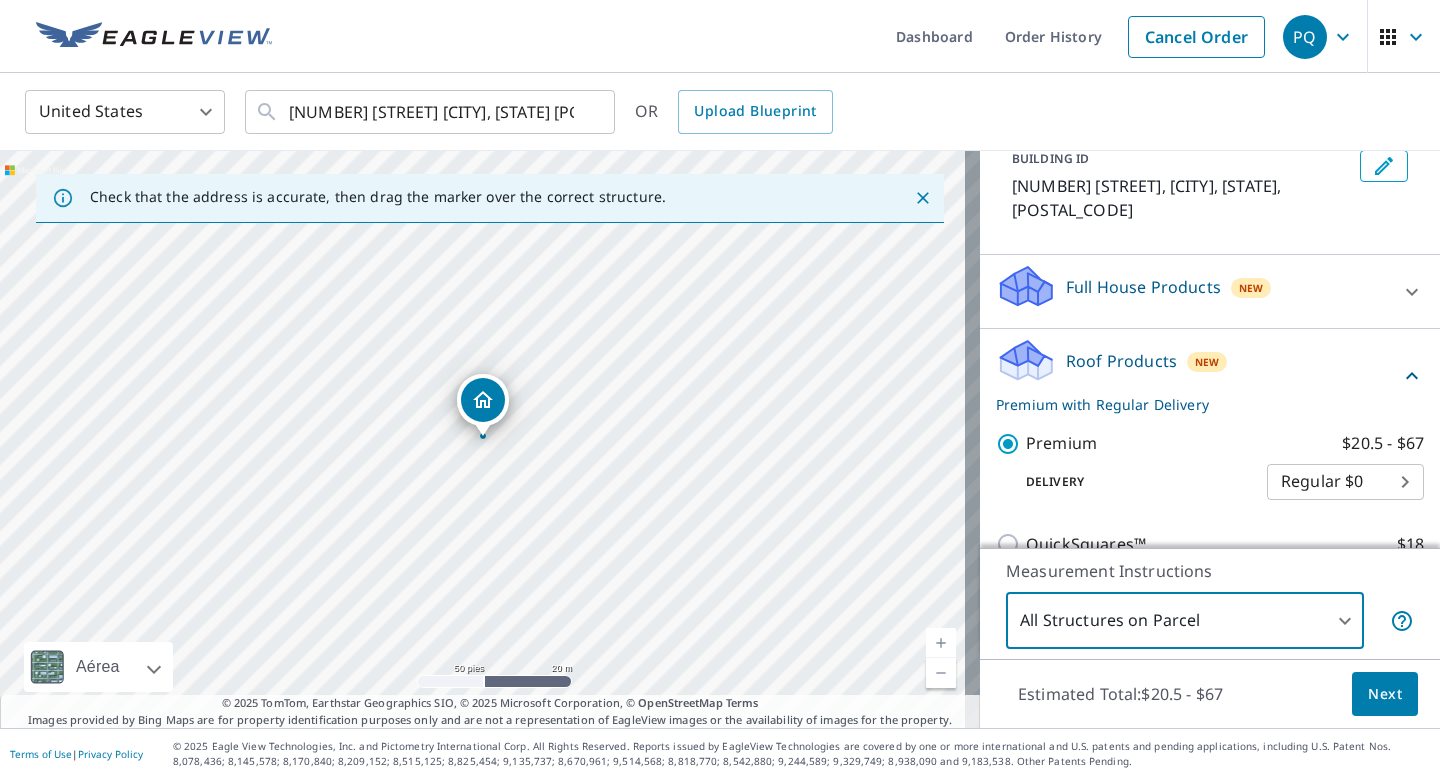 click on "Next" at bounding box center [1385, 694] 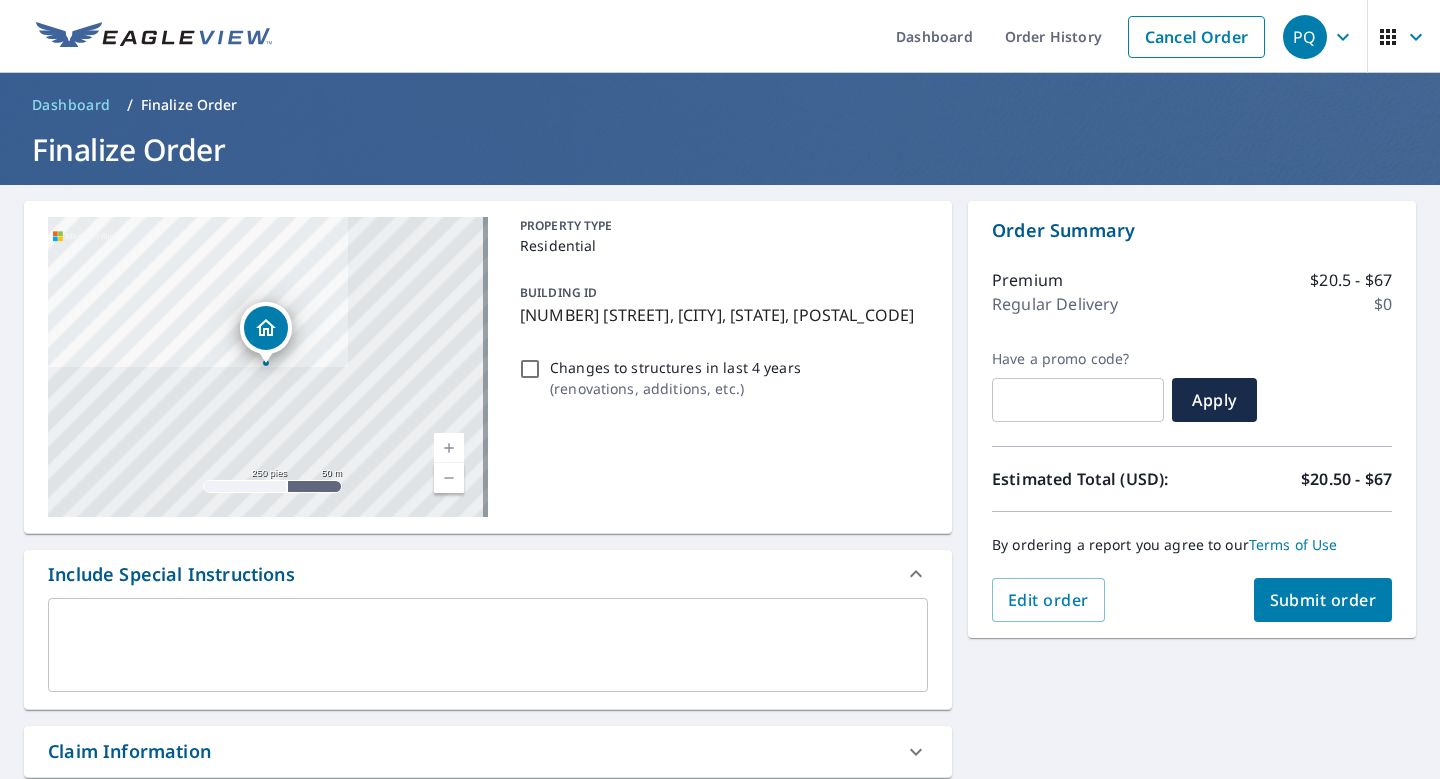 click on "Submit order" at bounding box center (1323, 600) 